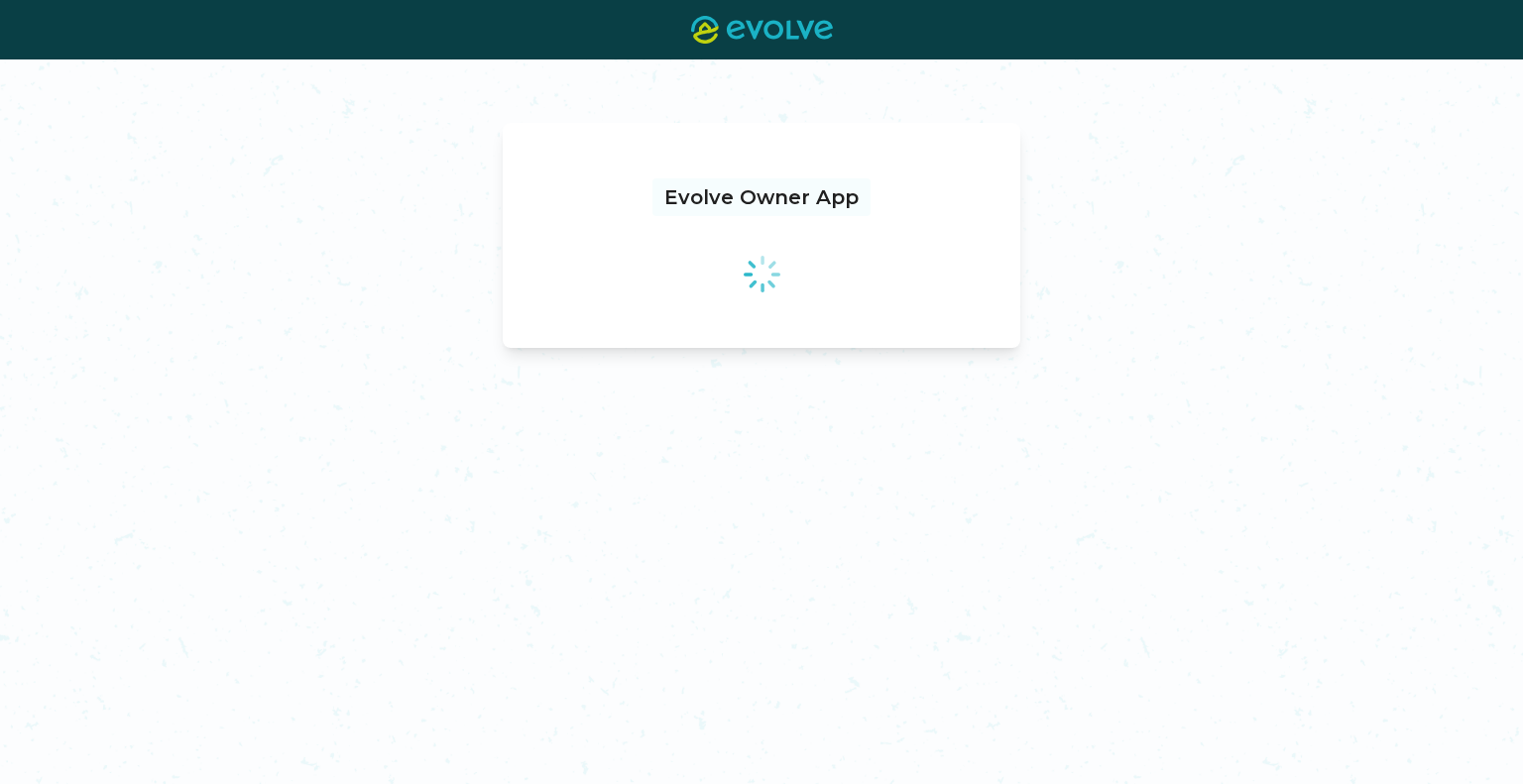 scroll, scrollTop: 0, scrollLeft: 0, axis: both 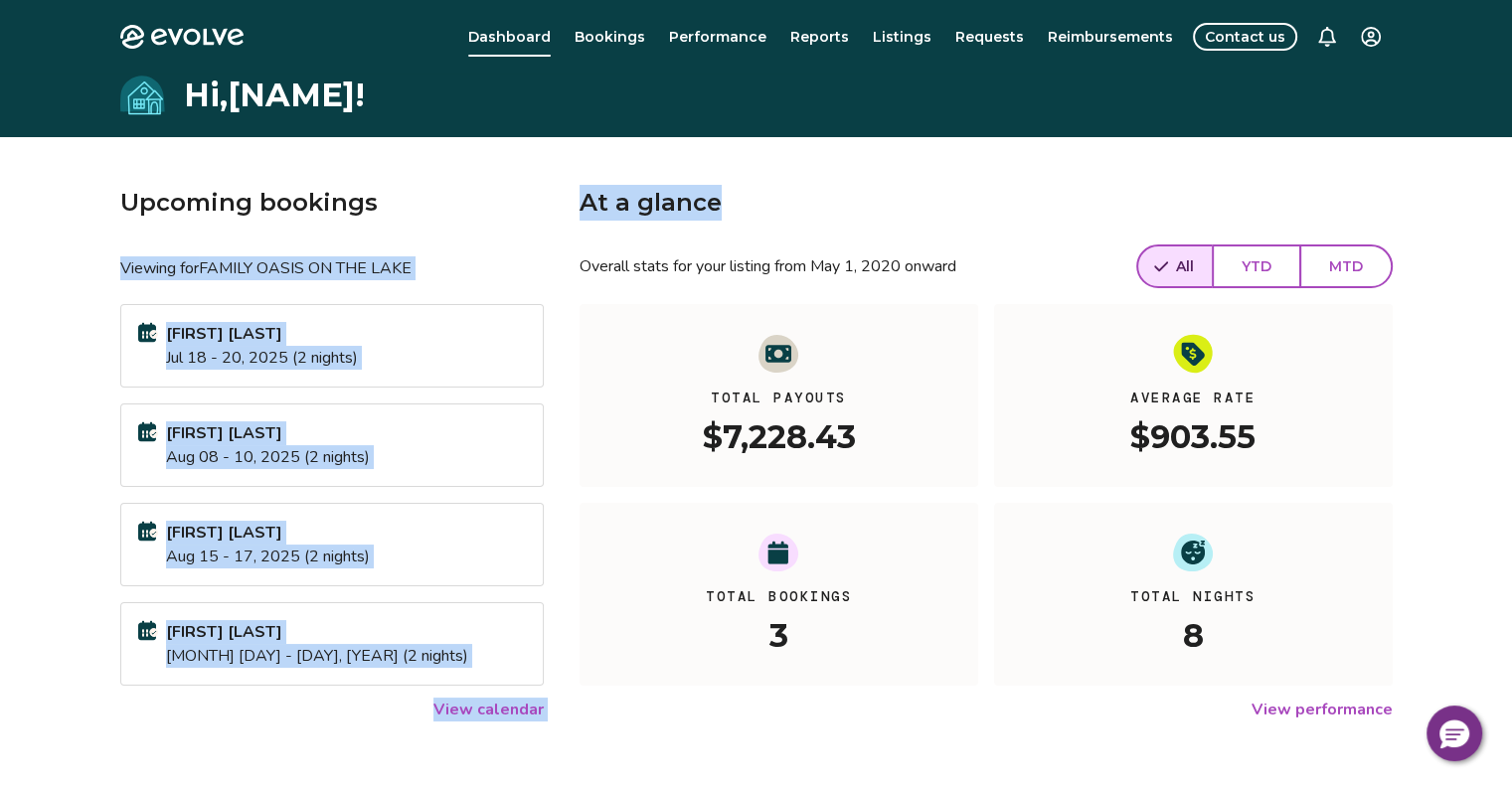 drag, startPoint x: 756, startPoint y: 205, endPoint x: 518, endPoint y: 210, distance: 238.05252 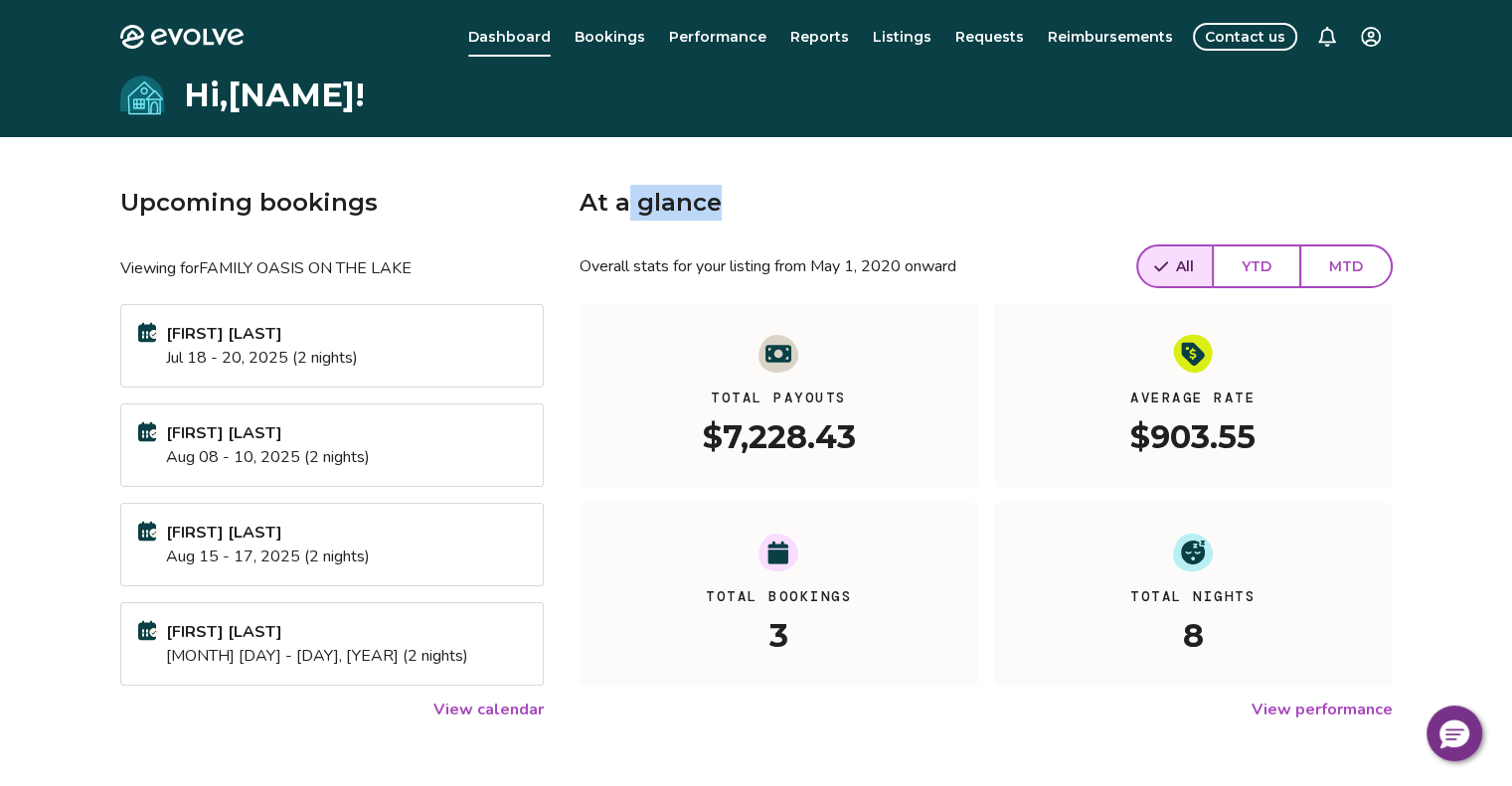 drag, startPoint x: 747, startPoint y: 218, endPoint x: 632, endPoint y: 193, distance: 117.68602 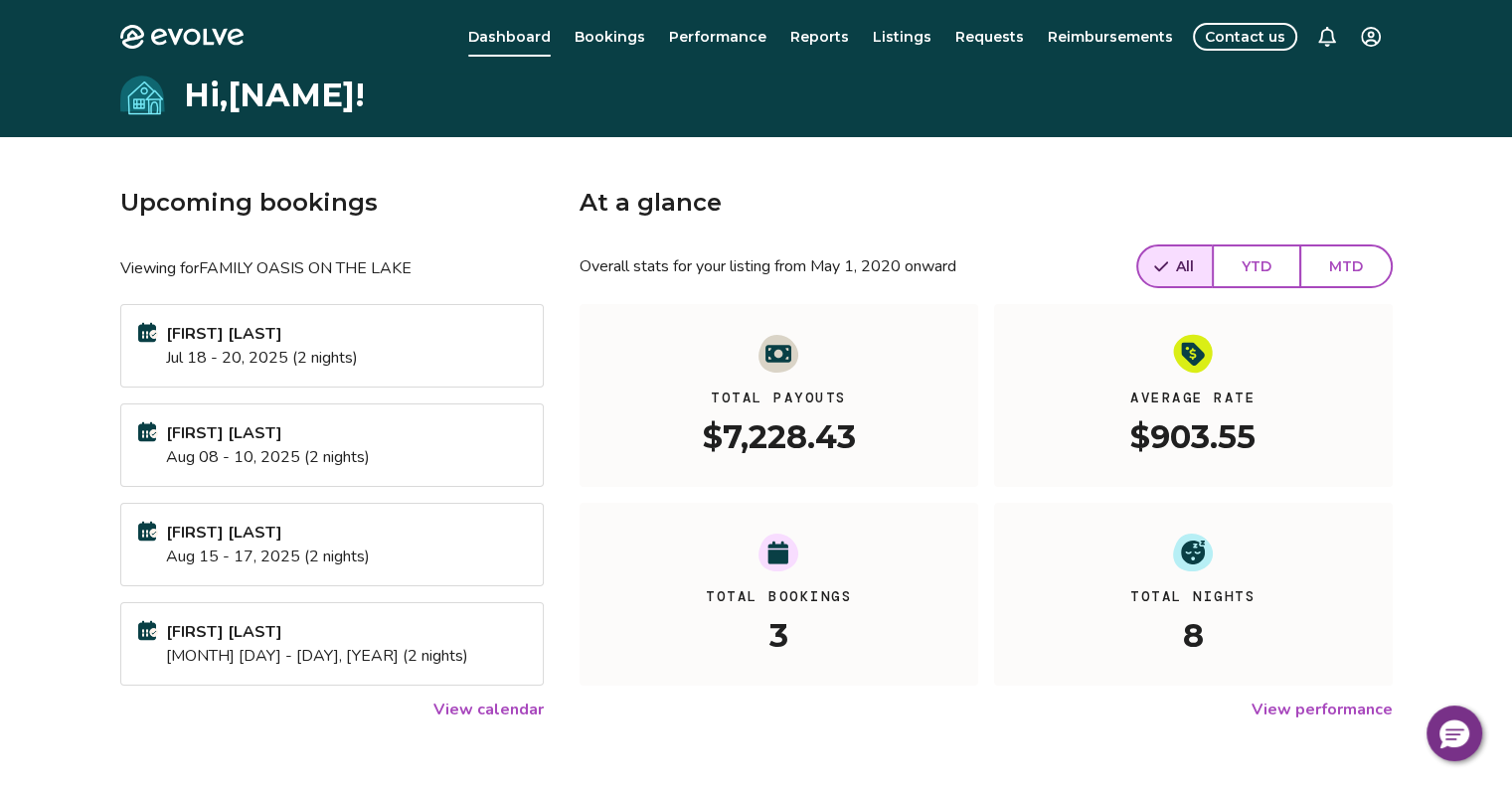 click on "View performance" at bounding box center (985, 709) 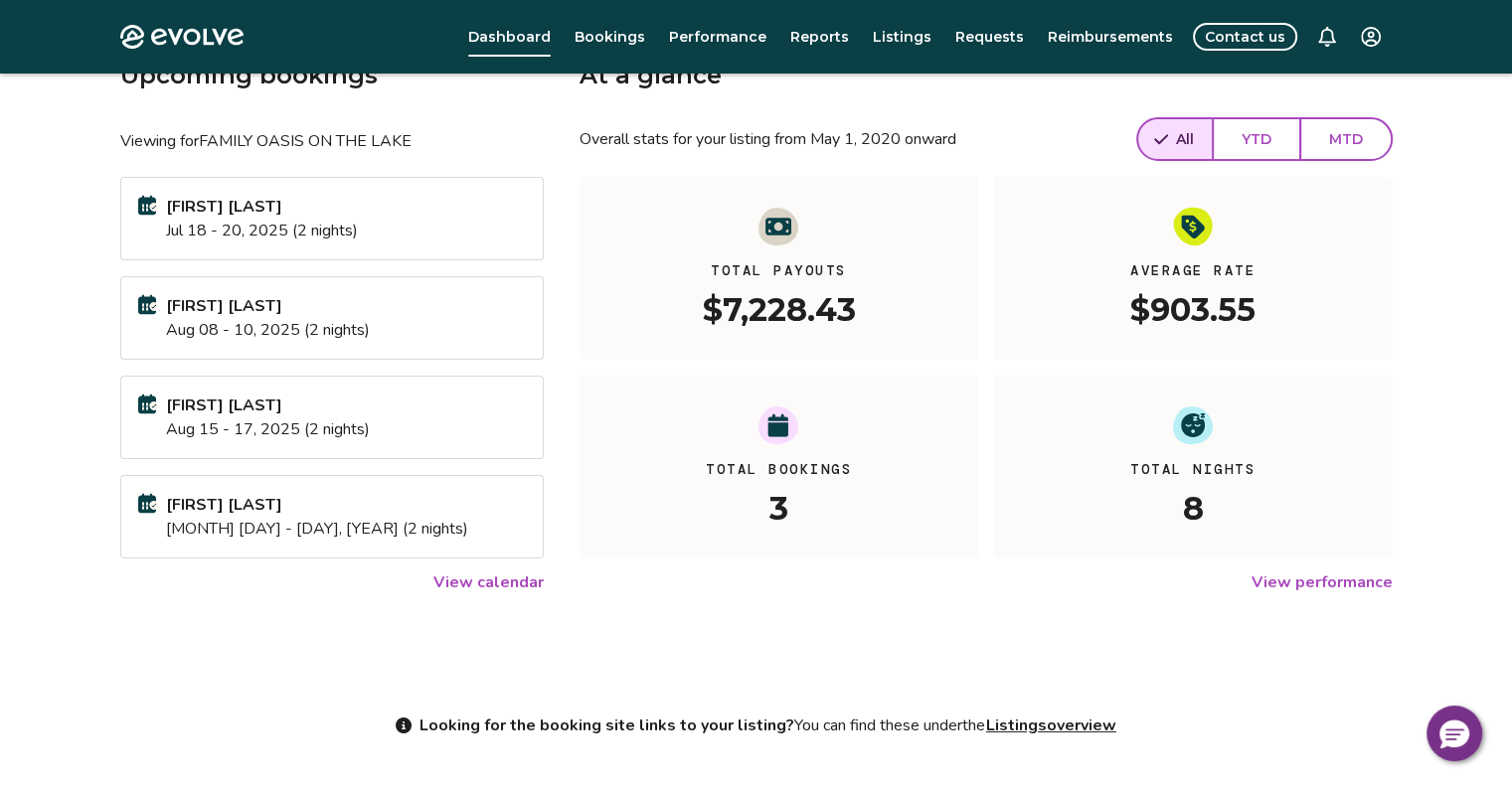 scroll, scrollTop: 0, scrollLeft: 0, axis: both 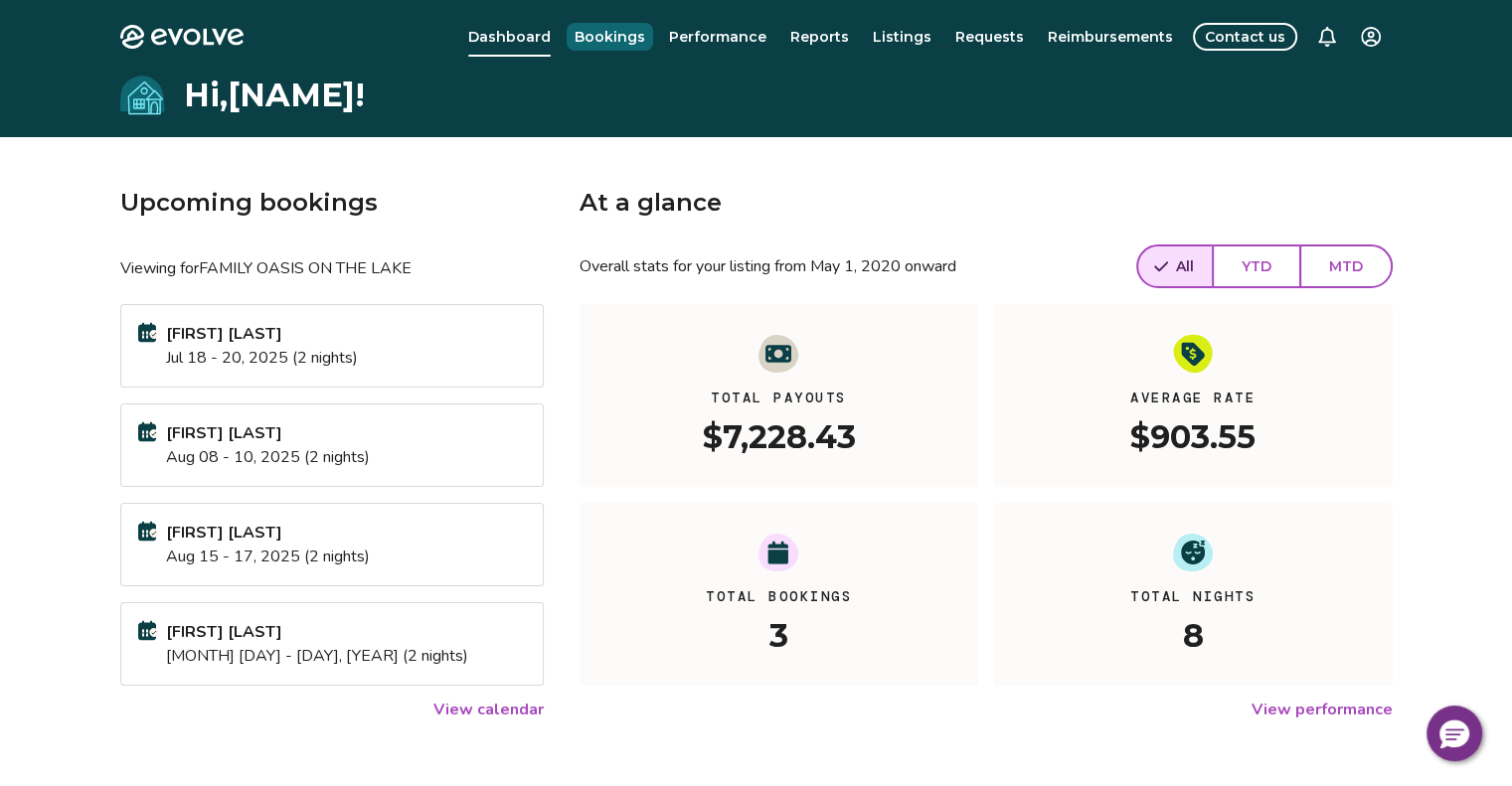 click on "Bookings" at bounding box center (609, 37) 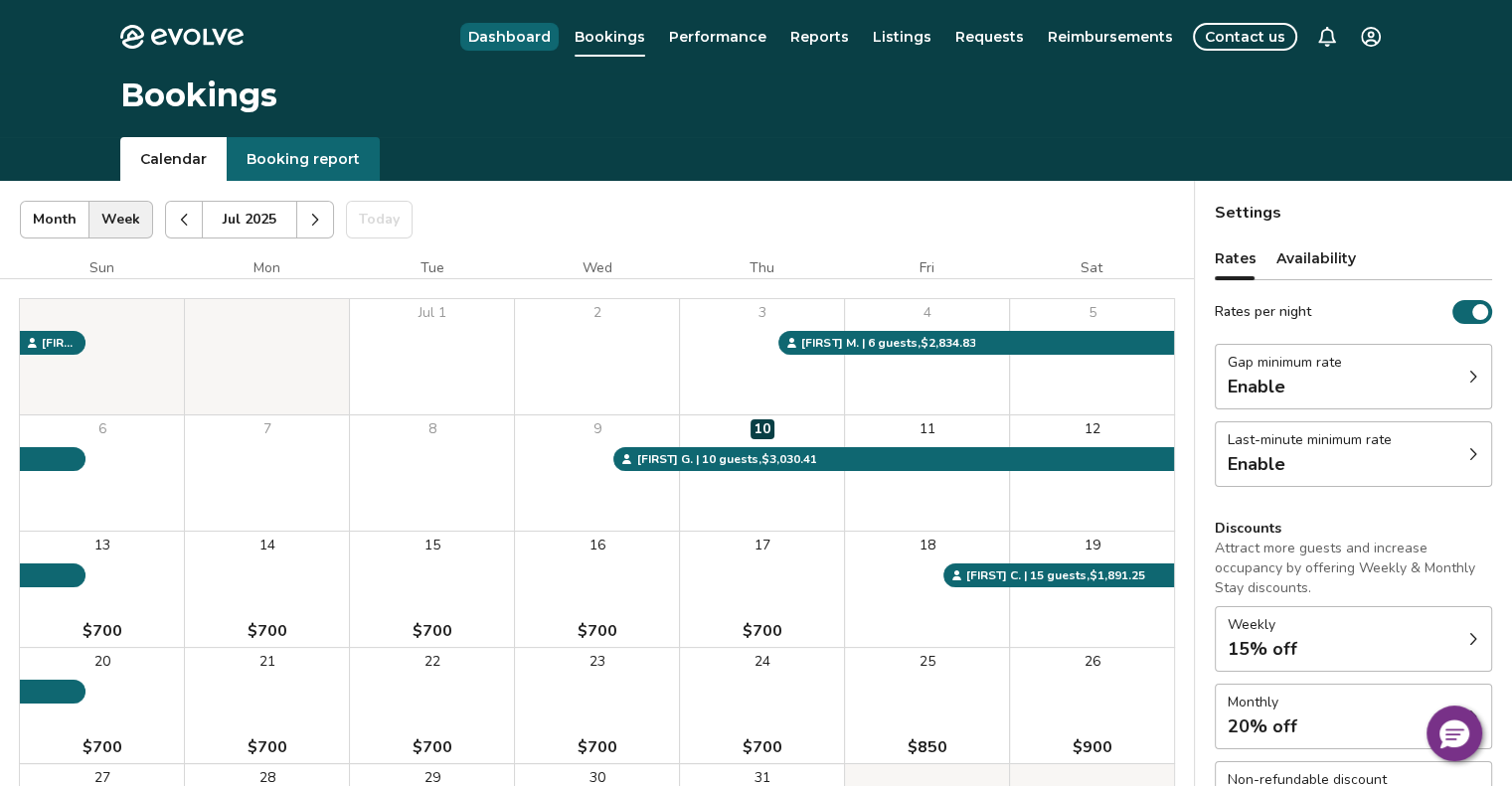 click on "Dashboard" at bounding box center [509, 37] 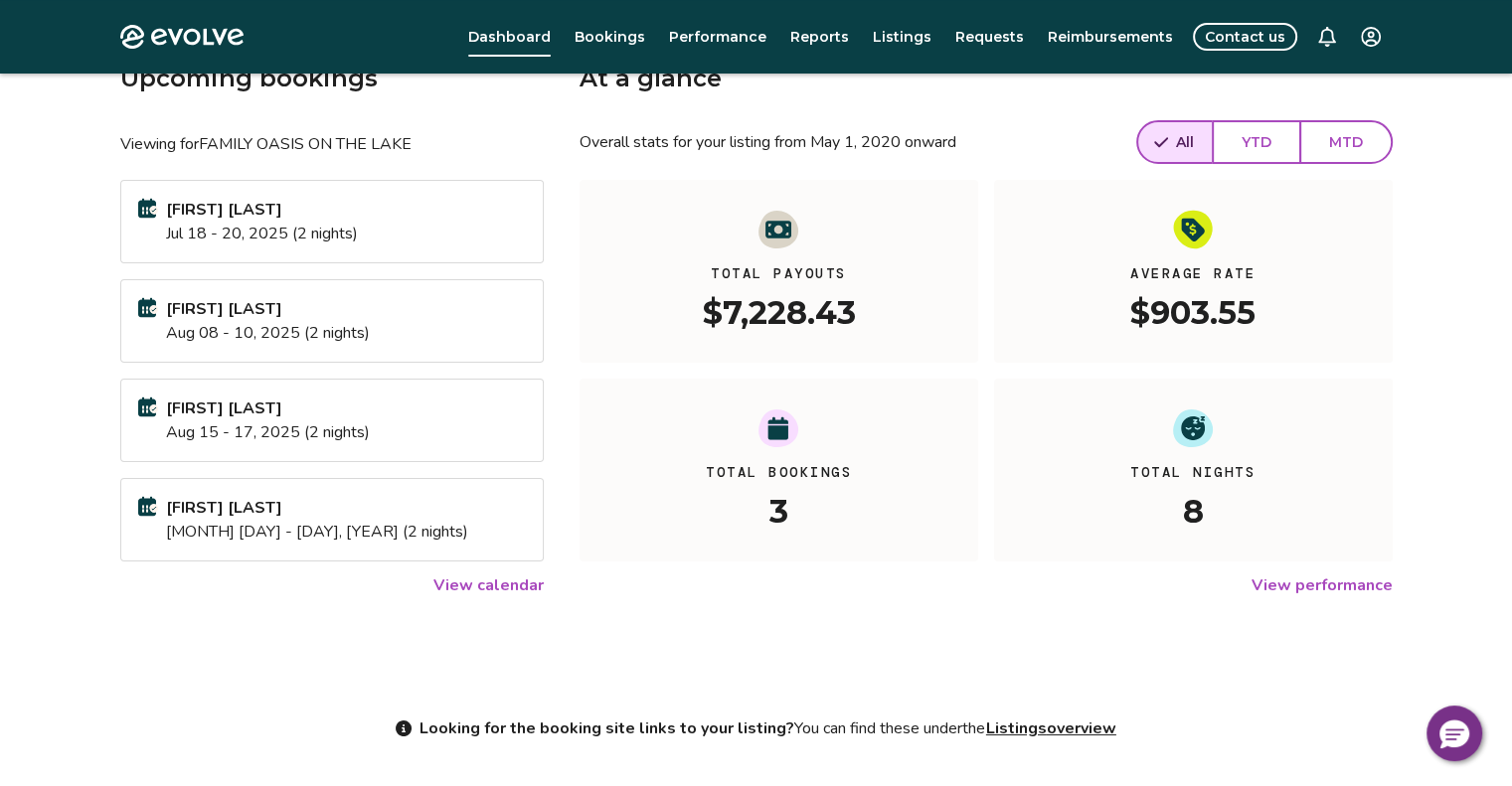 scroll, scrollTop: 43, scrollLeft: 0, axis: vertical 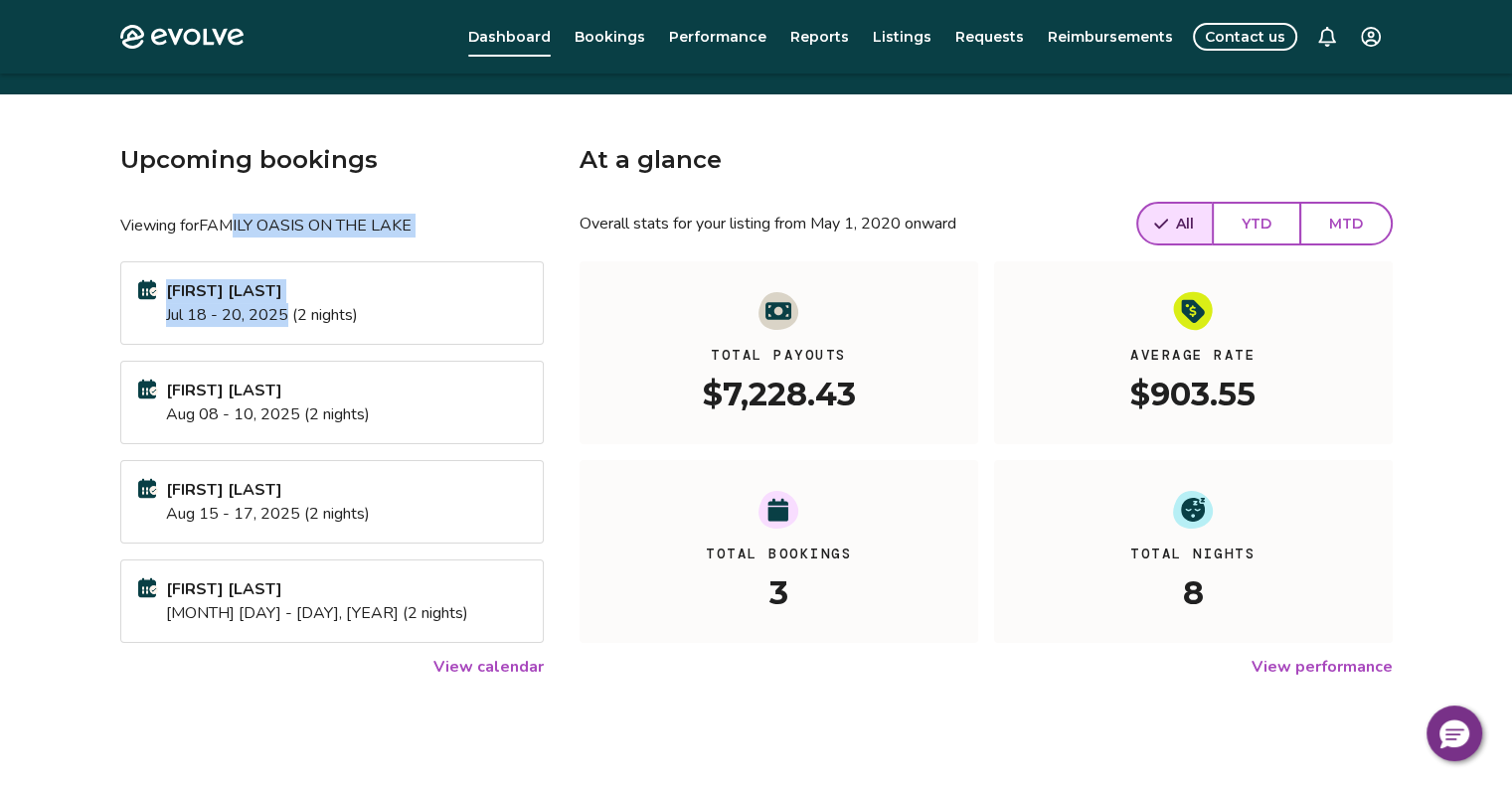 drag, startPoint x: 241, startPoint y: 202, endPoint x: 288, endPoint y: 312, distance: 119.62023 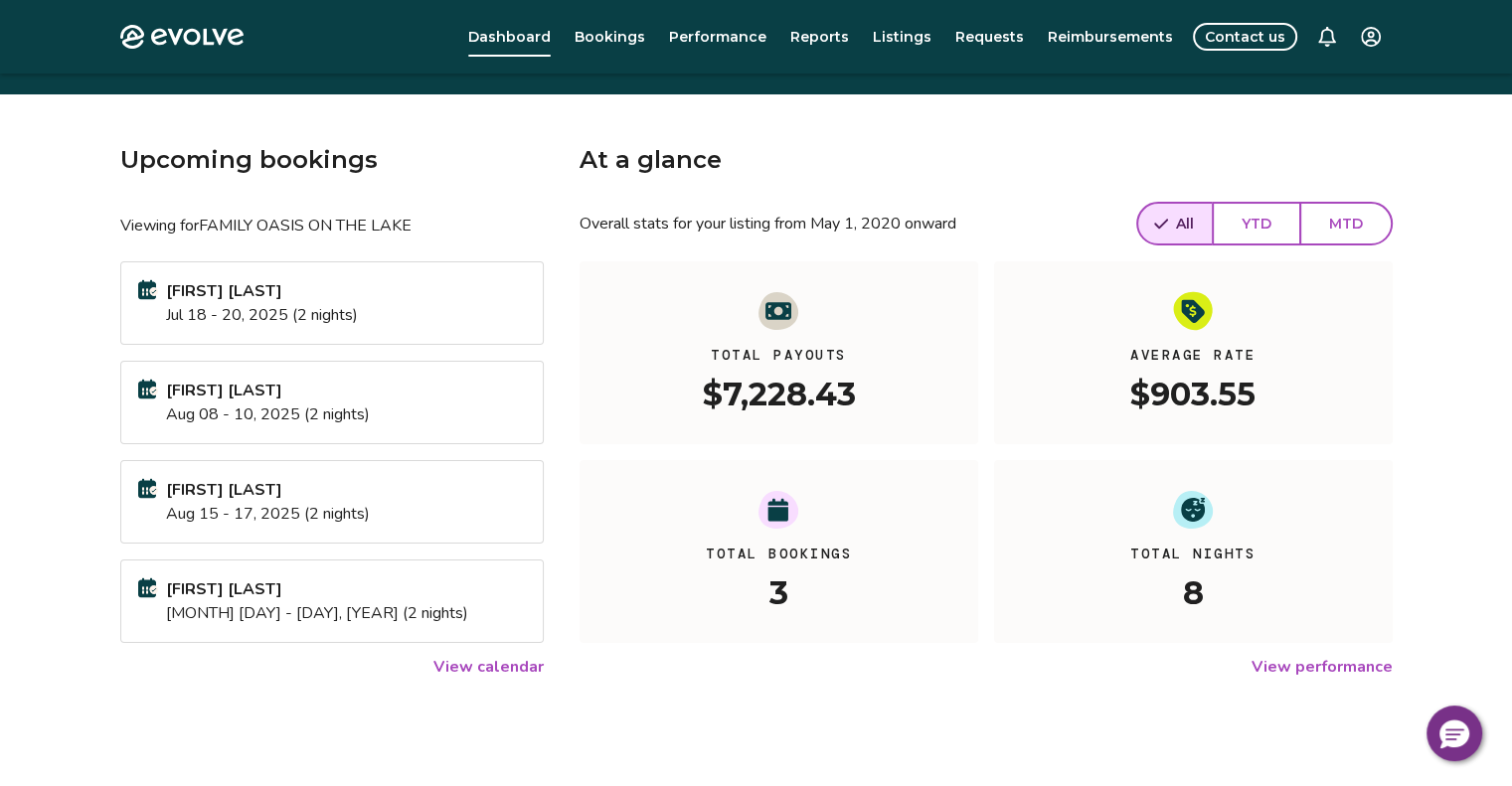 click on "Upcoming bookings Viewing for  FAMILY OASIS ON THE LAKE [FIRST] [LAST] [MONTH] [DAY] - [DAY], [YEAR] (2 nights) [FIRST] [LAST] [MONTH] [DAY] - [DAY], [YEAR] (2 nights) [FIRST] [LAST] [MONTH] [DAY] - [DAY], [YEAR] (2 nights) [FIRST] [LAST] [MONTH] [DAY] - [DAY], [YEAR] (2 nights) View calendar" at bounding box center [332, 410] 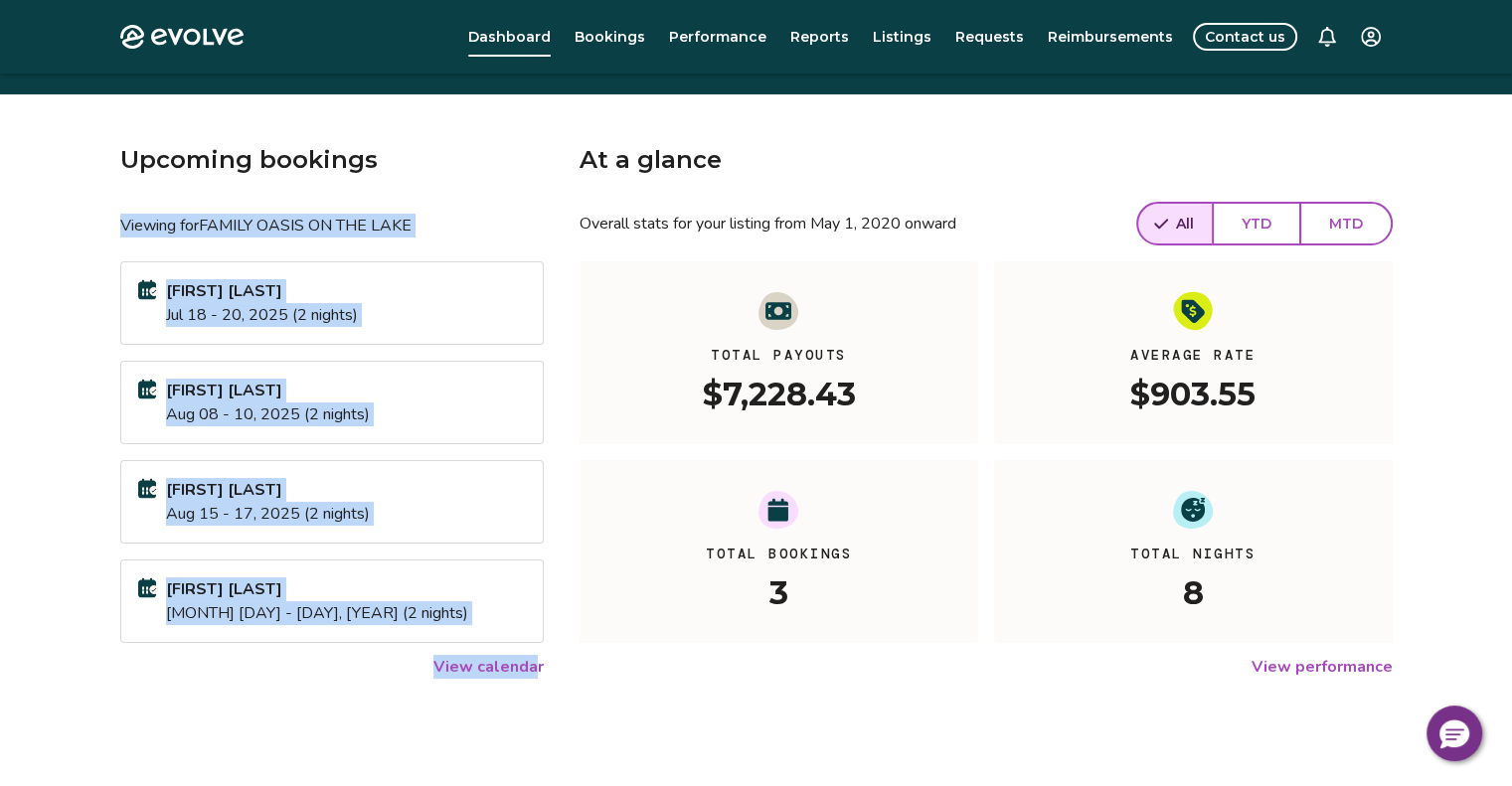 drag, startPoint x: 119, startPoint y: 222, endPoint x: 529, endPoint y: 650, distance: 592.6922 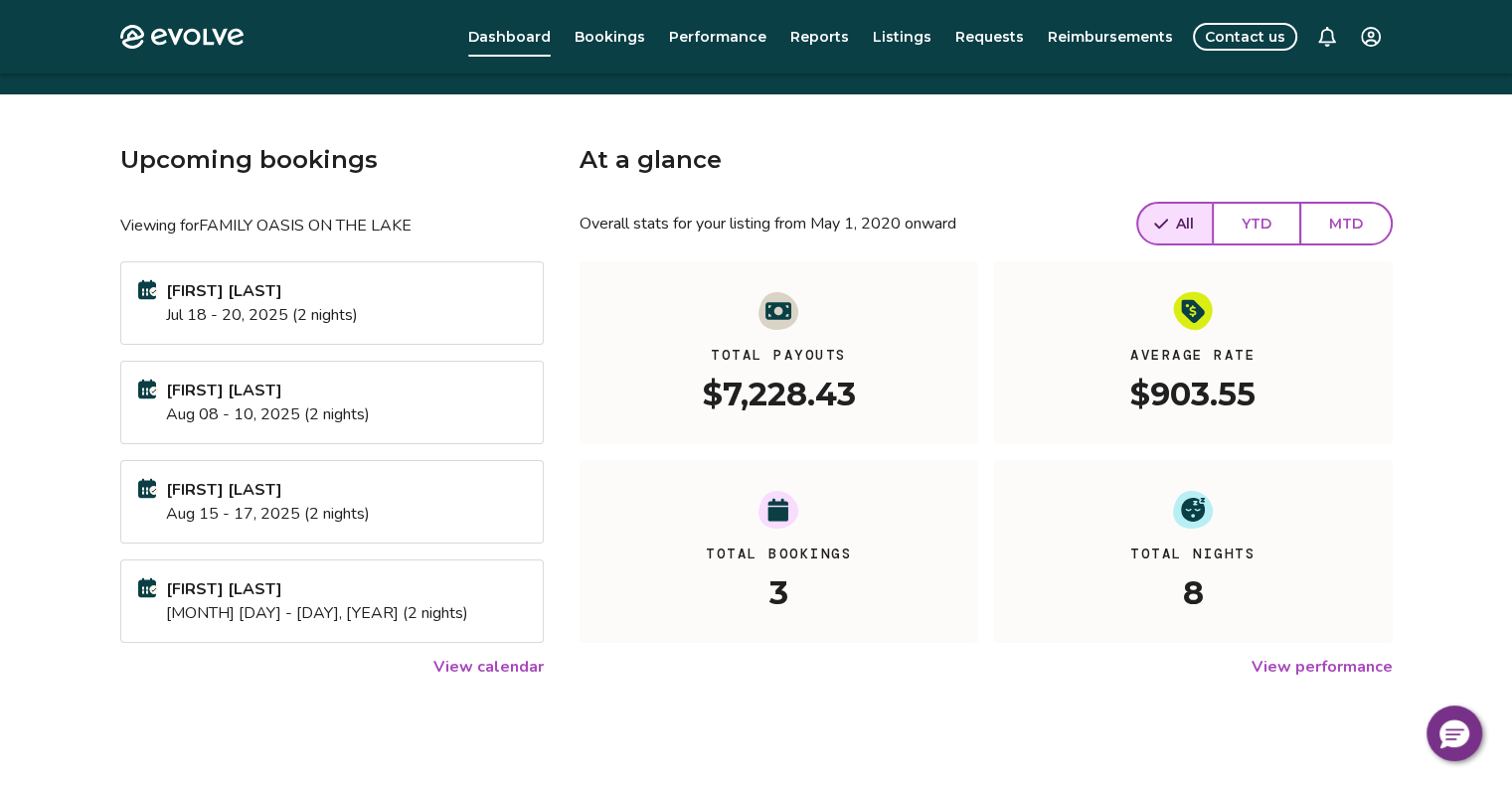 click on "Upcoming bookings Viewing for  FAMILY OASIS ON THE LAKE [FIRST] [LAST] [MONTH] [DAY] - [DAY], [YEAR] (2 nights) [FIRST] [LAST] [MONTH] [DAY] - [DAY], [YEAR] (2 nights) [FIRST] [LAST] [MONTH] [DAY] - [DAY], [YEAR] (2 nights) [FIRST] [LAST] [MONTH] [DAY] - [DAY], [YEAR] (2 nights) View calendar At a glance Overall stats for your listing from May 1, 2020 onward All YTD MTD Total Payouts $7,228.43 Average Rate $903.55 Total Bookings 3 Total Nights 8 View performance Looking for the booking site links to your listing?  You can find these under  the  Listings  overview" at bounding box center (756, 498) 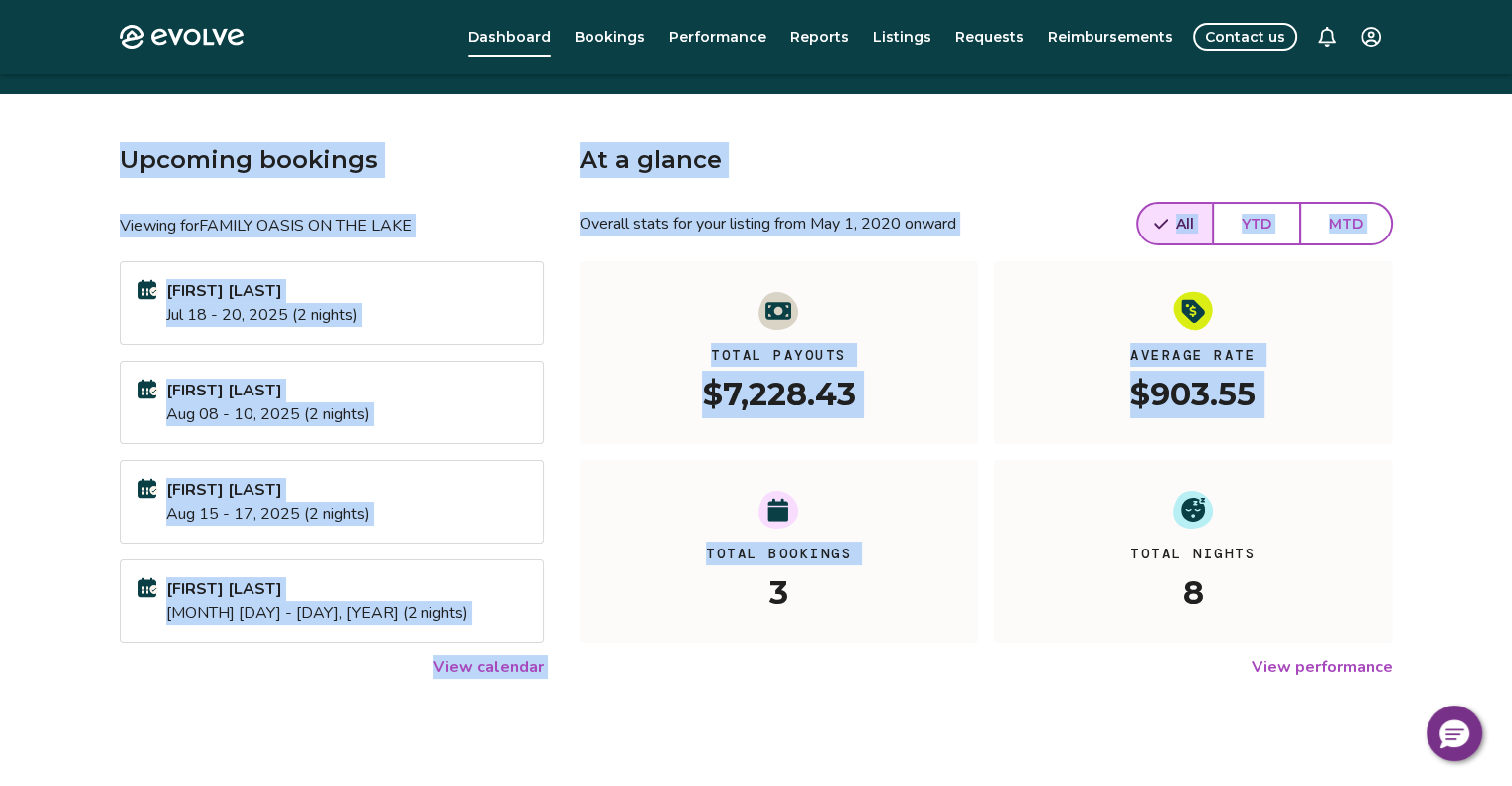 drag, startPoint x: 577, startPoint y: 639, endPoint x: 76, endPoint y: 120, distance: 721.3612 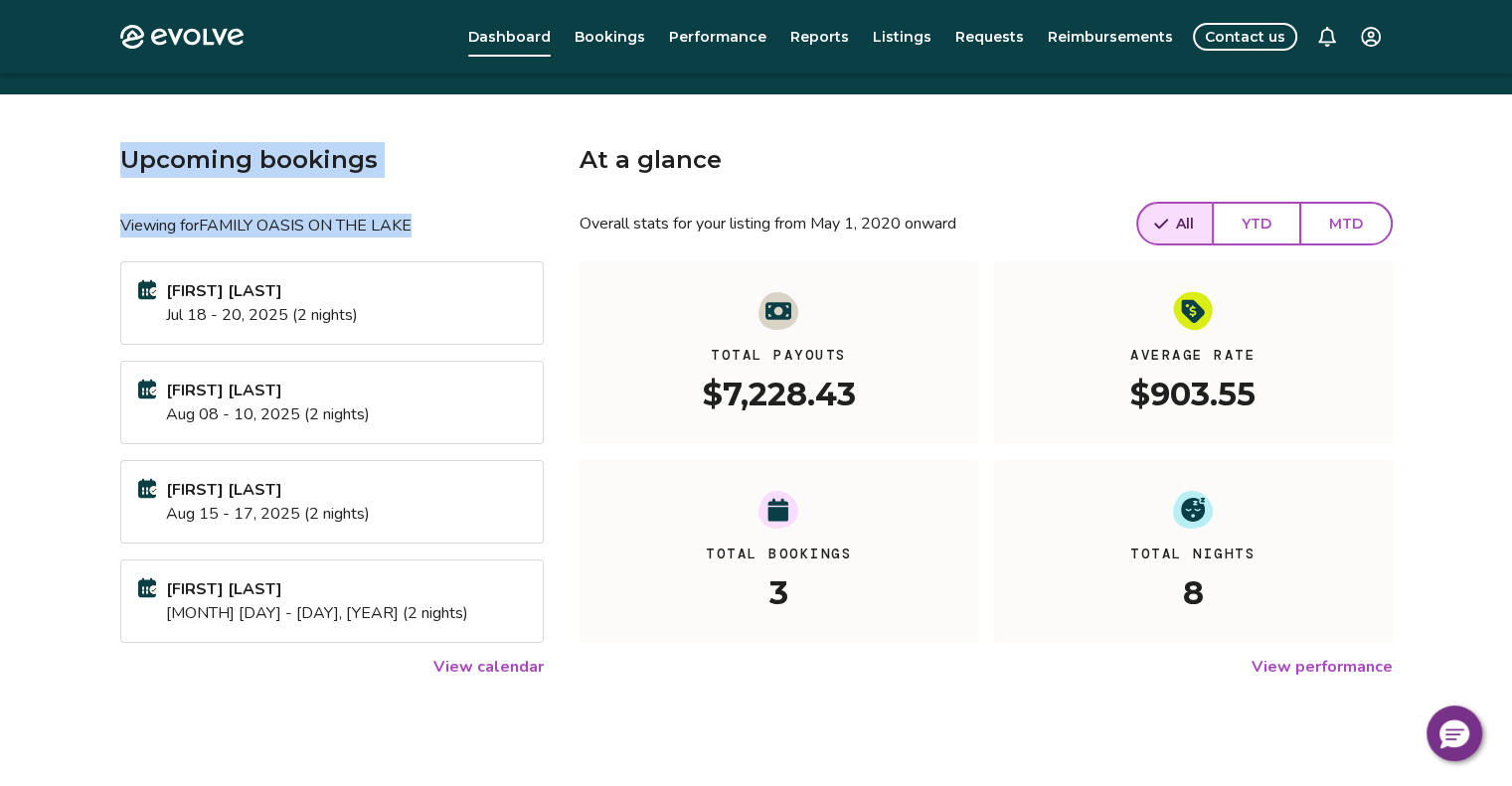 drag, startPoint x: 103, startPoint y: 162, endPoint x: 430, endPoint y: 183, distance: 327.67362 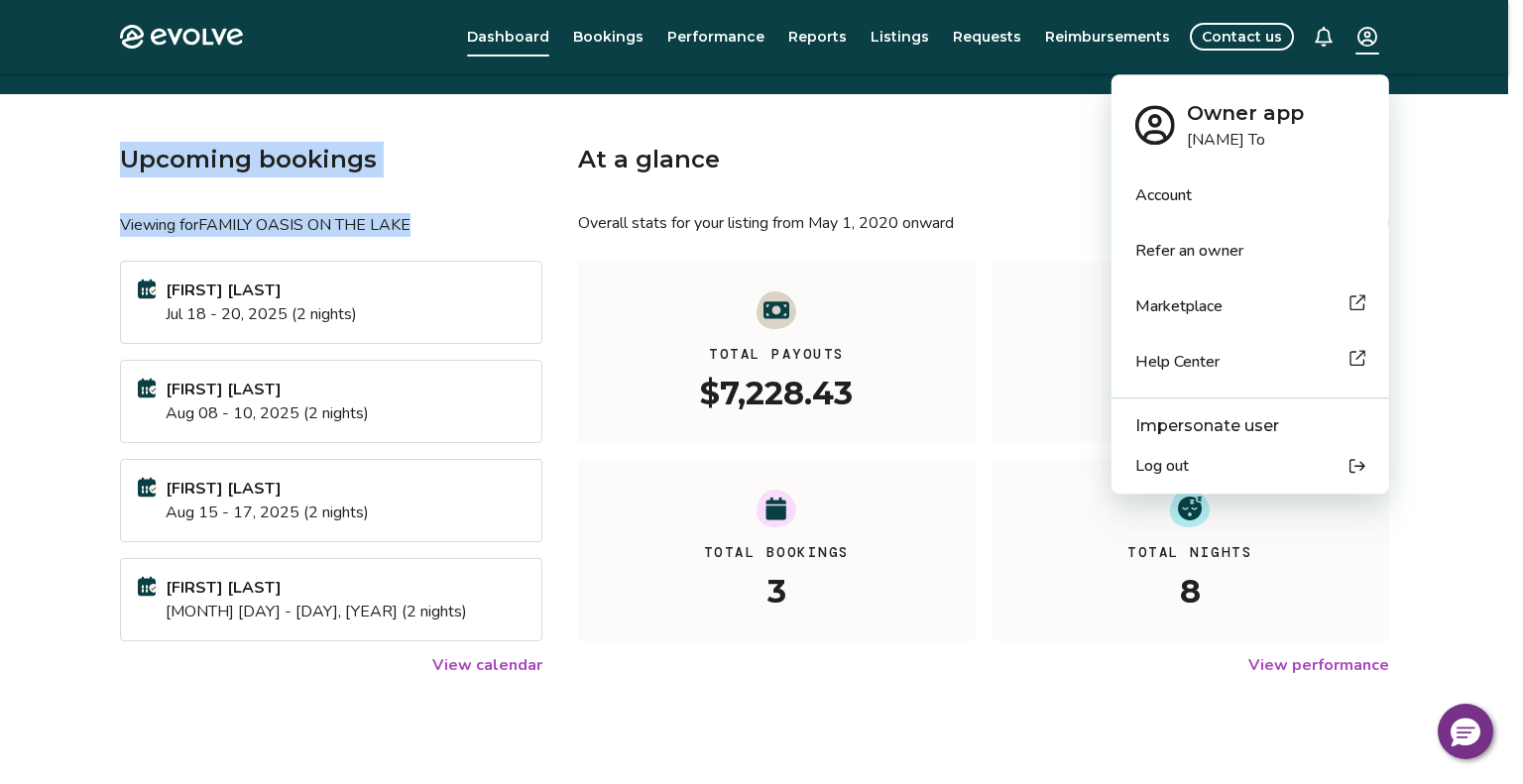 click on "Evolve Dashboard Bookings Performance Reports Listings Requests Reimbursements Contact us Hi,  [NAME] ! Upcoming bookings Viewing for  FAMILY OASIS ON THE LAKE [FIRST] [LAST] [MONTH] [DAY] - [DAY], [YEAR] (2 nights) [FIRST] [LAST] [MONTH] [DAY] - [DAY], [YEAR] (2 nights) [FIRST] [LAST] [MONTH] [DAY] - [DAY], [YEAR] (2 nights) [FIRST] [LAST] [MONTH] [DAY] - [DAY], [YEAR] (2 nights) View calendar At a glance Overall stats for your listing from May 1, 2020 onward All YTD MTD Total Payouts $7,228.43 Average Rate $903.55 Total Bookings 3 Total Nights 8 View performance Looking for the booking site links to your listing?  You can find these under  the  Listings  overview © 2013-Present Evolve Vacation Rental Network Privacy Policy | Terms of Service
Owner app [NAME]   To Account Refer an owner Marketplace Help Center Impersonate user Log out" at bounding box center (762, 470) 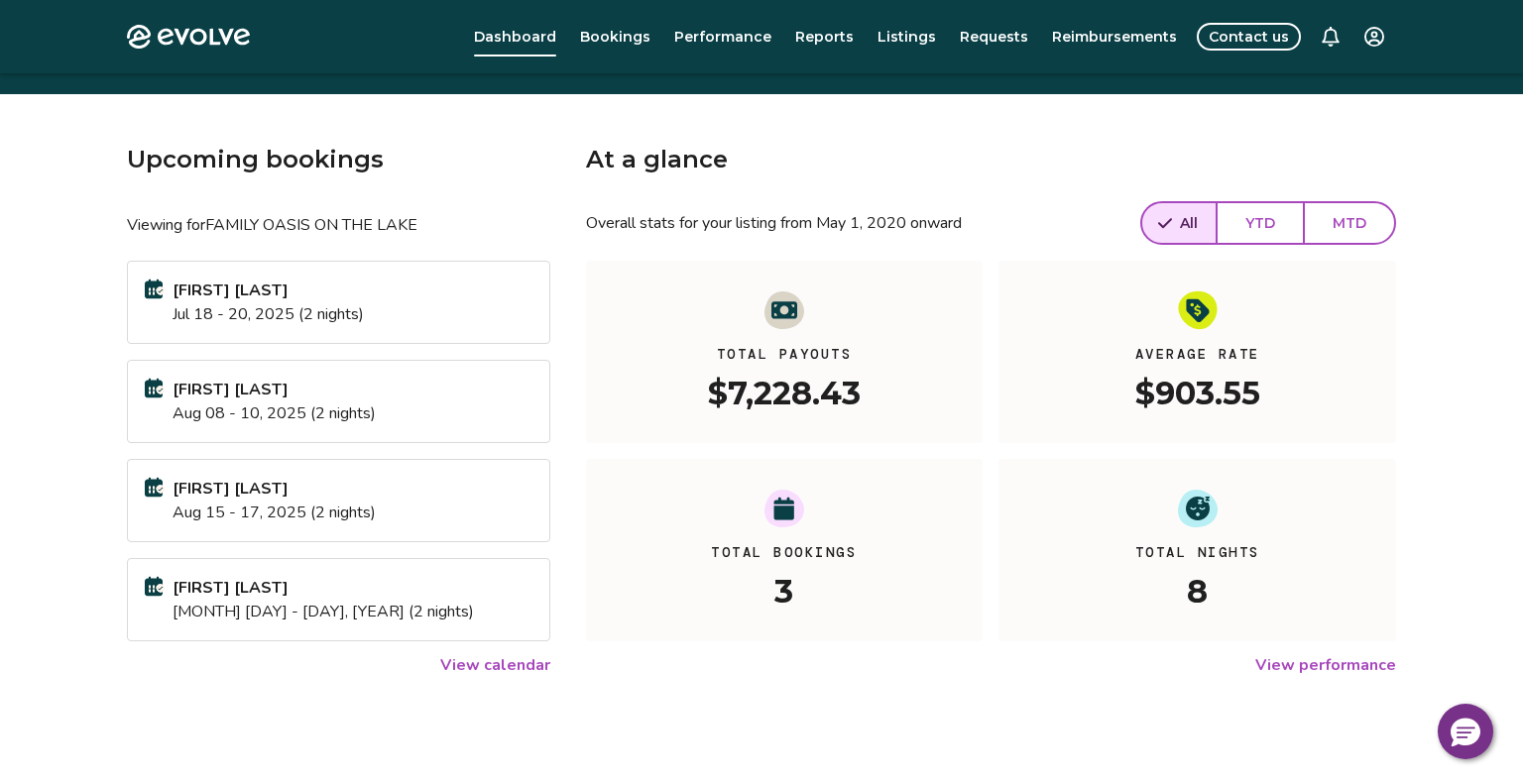 click on "Evolve Dashboard Bookings Performance Reports Listings Requests Reimbursements Contact us Hi,  [NAME] ! Upcoming bookings Viewing for  FAMILY OASIS ON THE LAKE [FIRST] [LAST] [MONTH] [DAY] - [DAY], [YEAR] (2 nights) [FIRST] [LAST] [MONTH] [DAY] - [DAY], [YEAR] (2 nights) [FIRST] [LAST] [MONTH] [DAY] - [DAY], [YEAR] (2 nights) [FIRST] [LAST] [MONTH] [DAY] - [DAY], [YEAR] (2 nights) View calendar At a glance Overall stats for your listing from May 1, 2020 onward All YTD MTD Total Payouts $7,228.43 Average Rate $903.55 Total Bookings 3 Total Nights 8 View performance Looking for the booking site links to your listing?  You can find these under  the  Listings  overview © 2013-Present Evolve Vacation Rental Network Privacy Policy | Terms of Service" at bounding box center (762, 470) 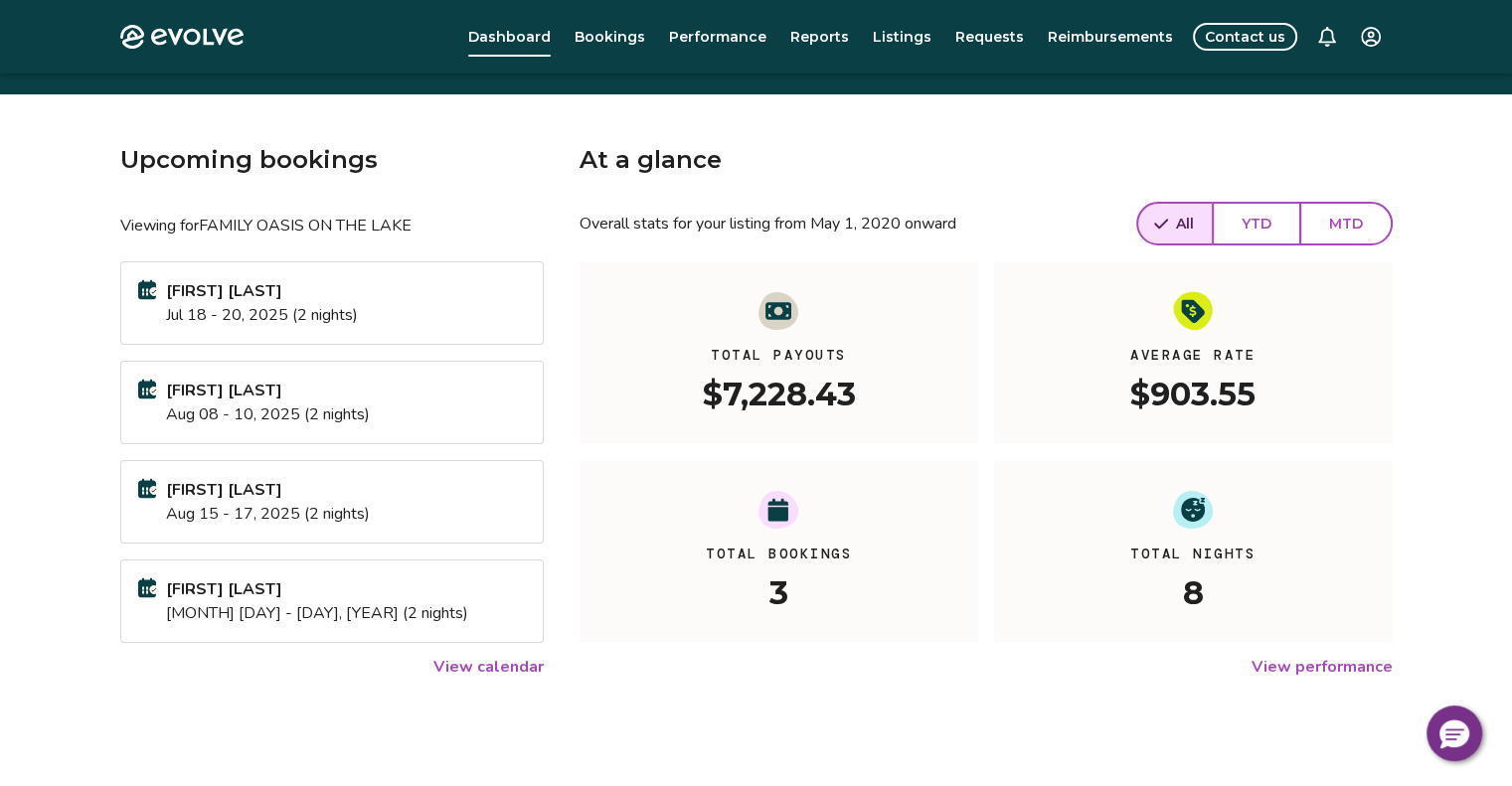 click 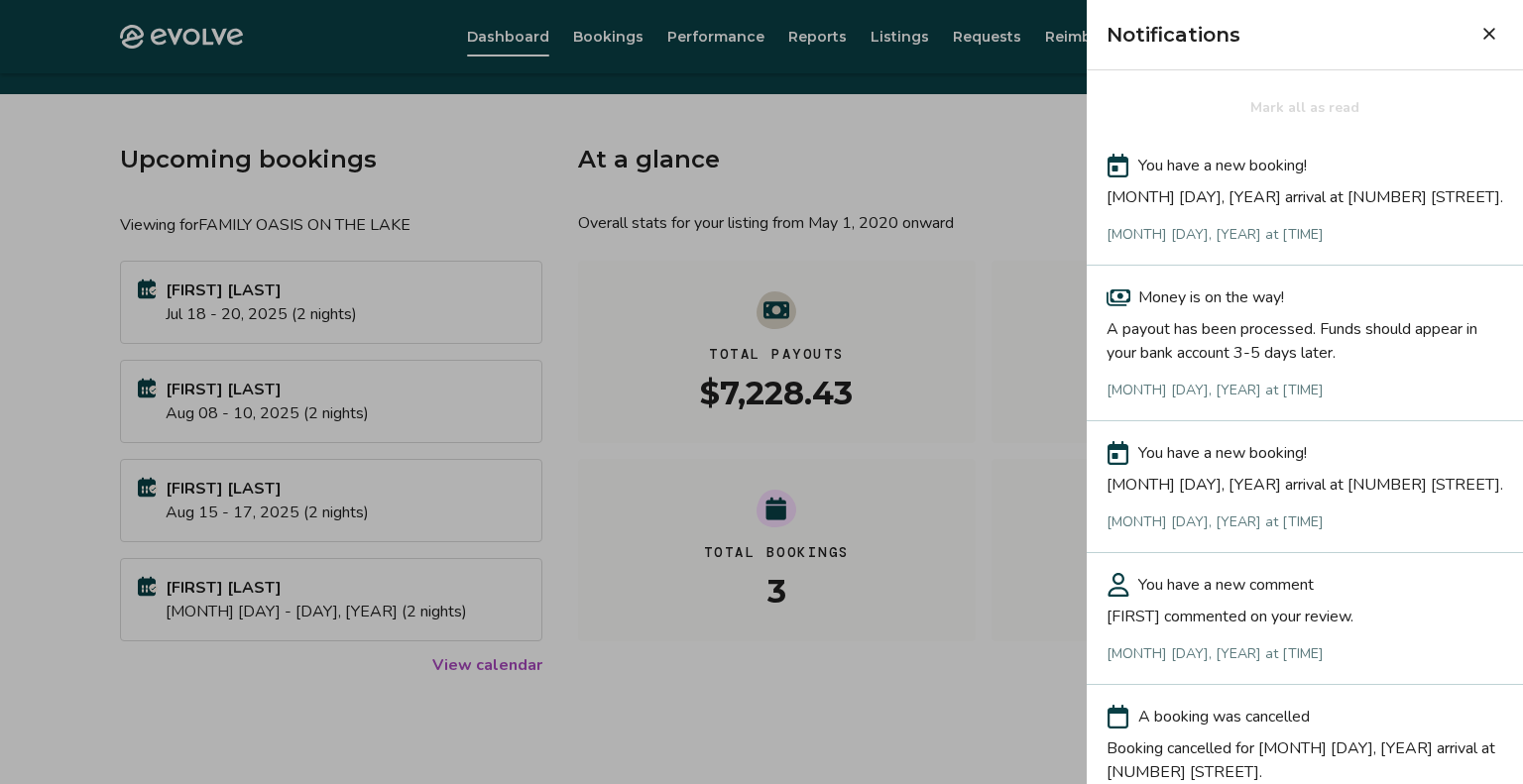 click at bounding box center (762, 392) 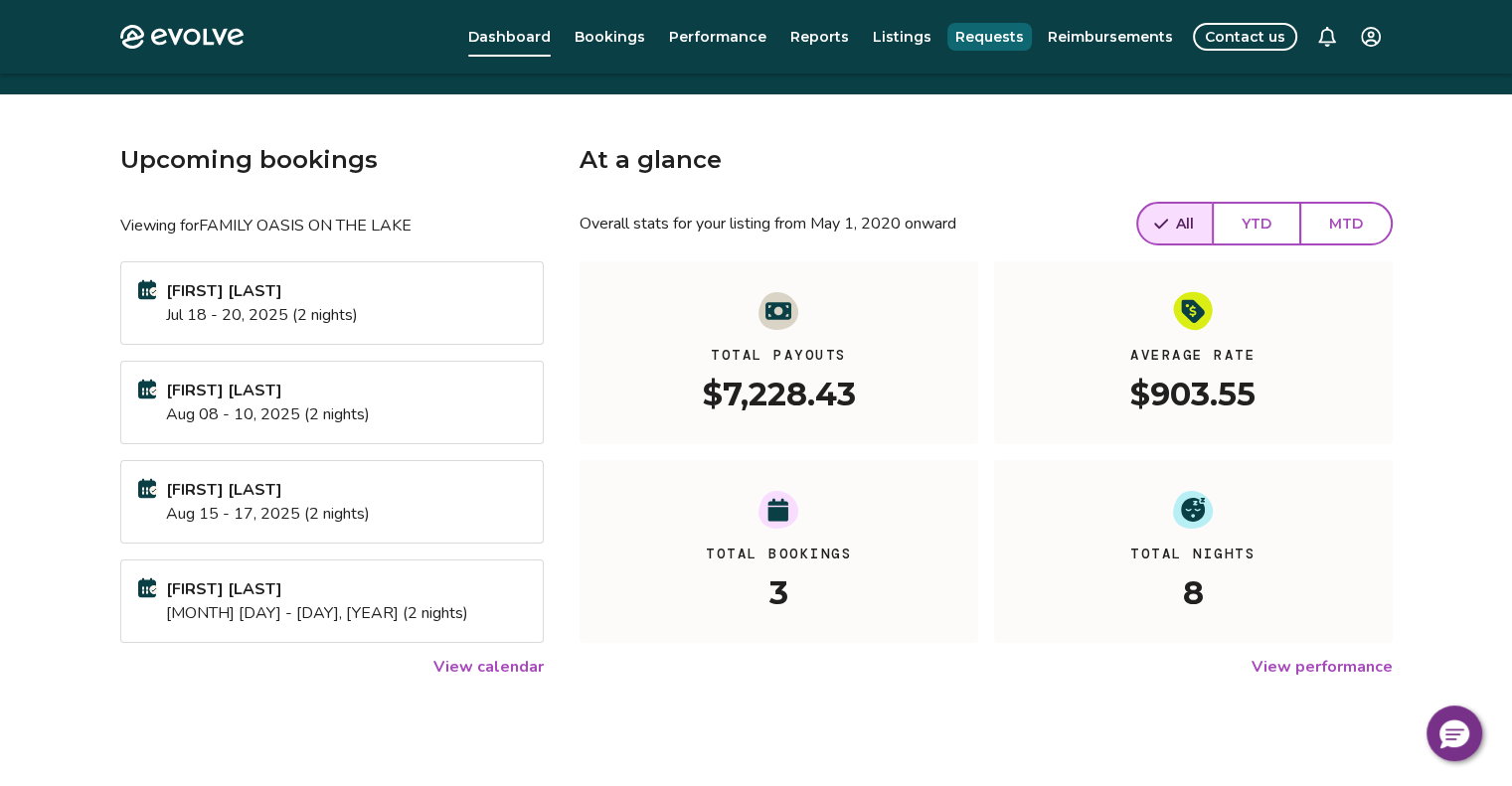 click on "Requests" at bounding box center [989, 37] 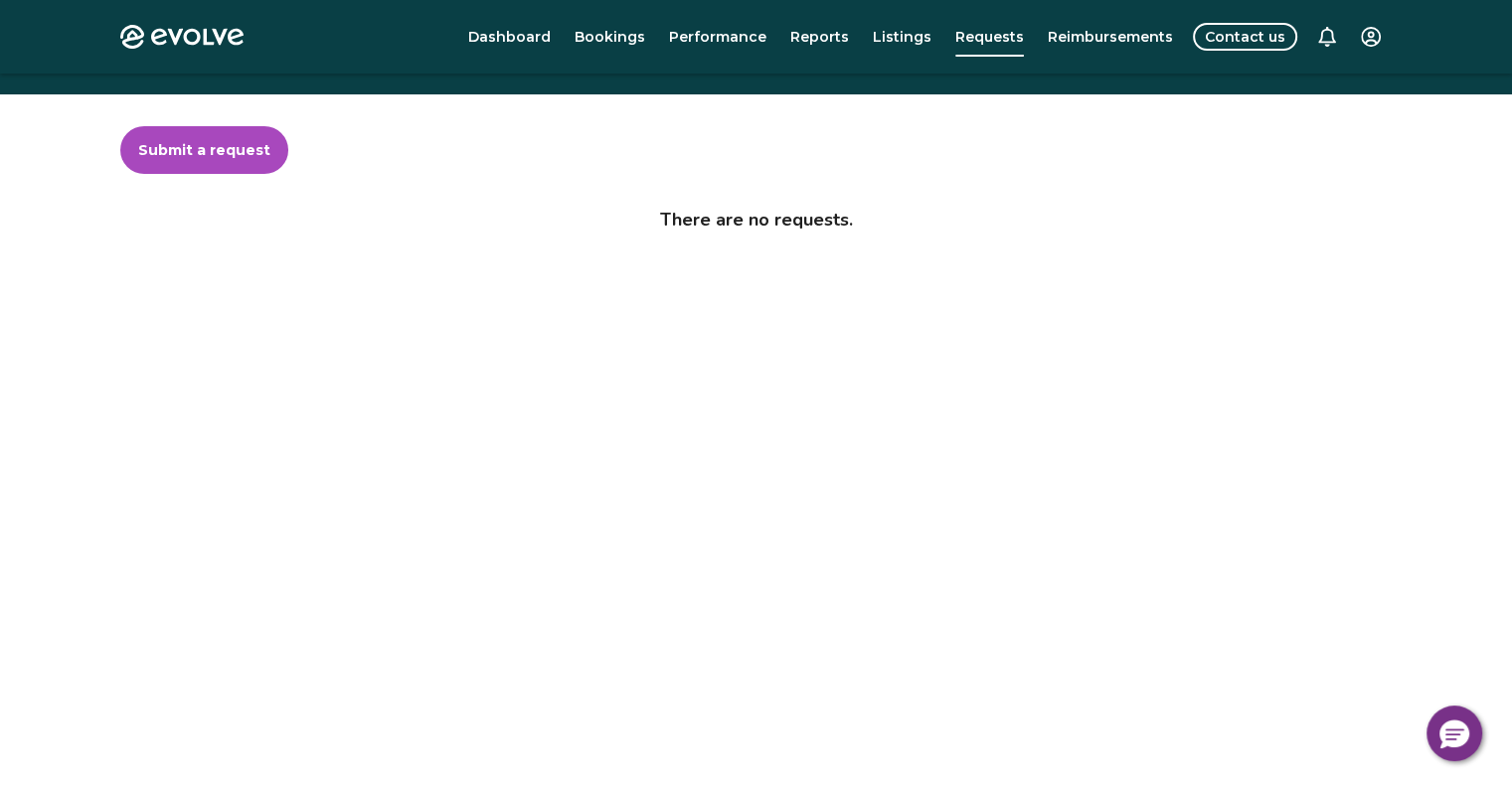 click on "Evolve Dashboard Bookings Performance Reports Listings Requests Reimbursements Contact us" at bounding box center (756, 37) 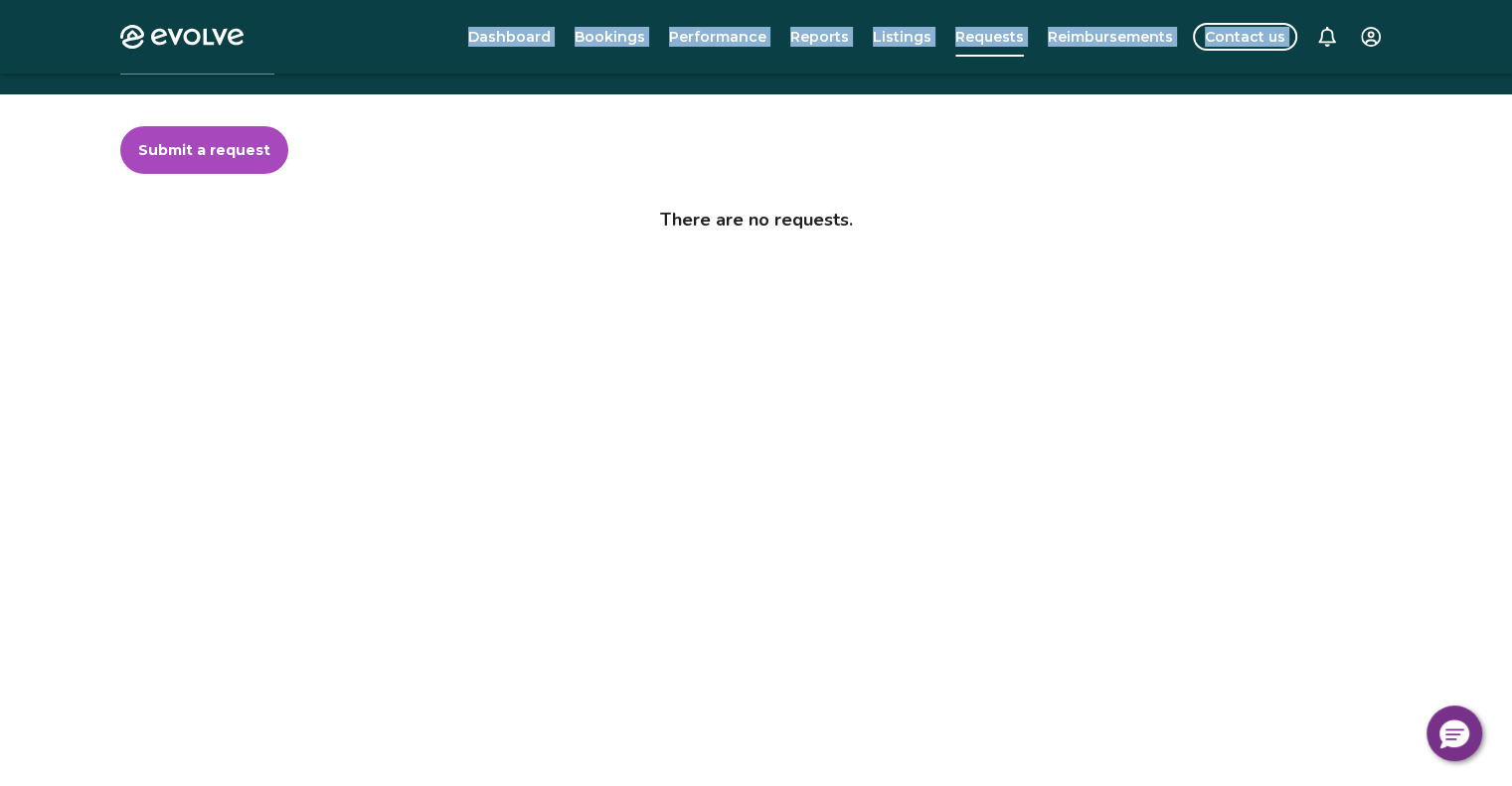 drag, startPoint x: 891, startPoint y: 78, endPoint x: 317, endPoint y: 42, distance: 575.12781 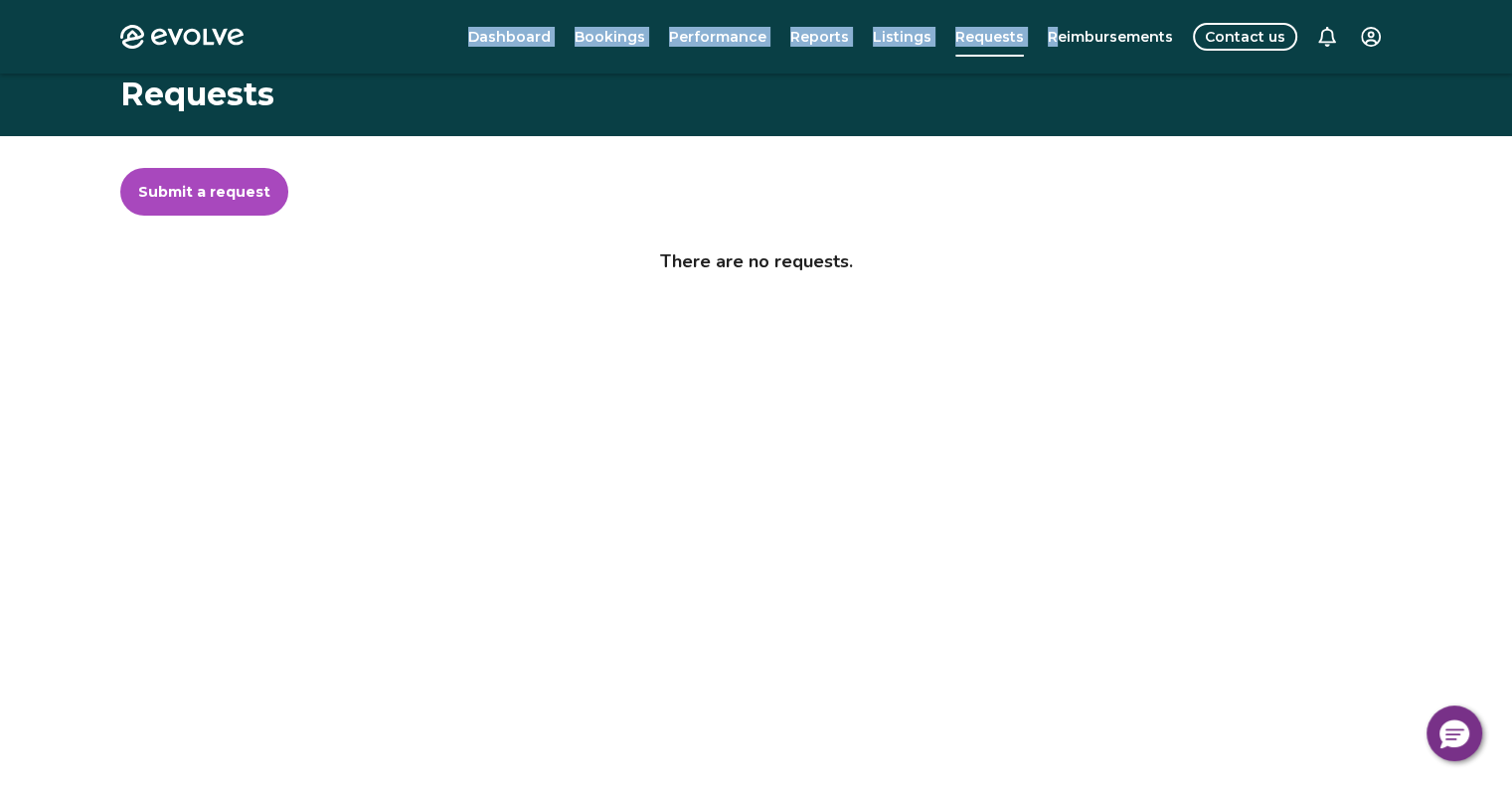 scroll, scrollTop: 0, scrollLeft: 0, axis: both 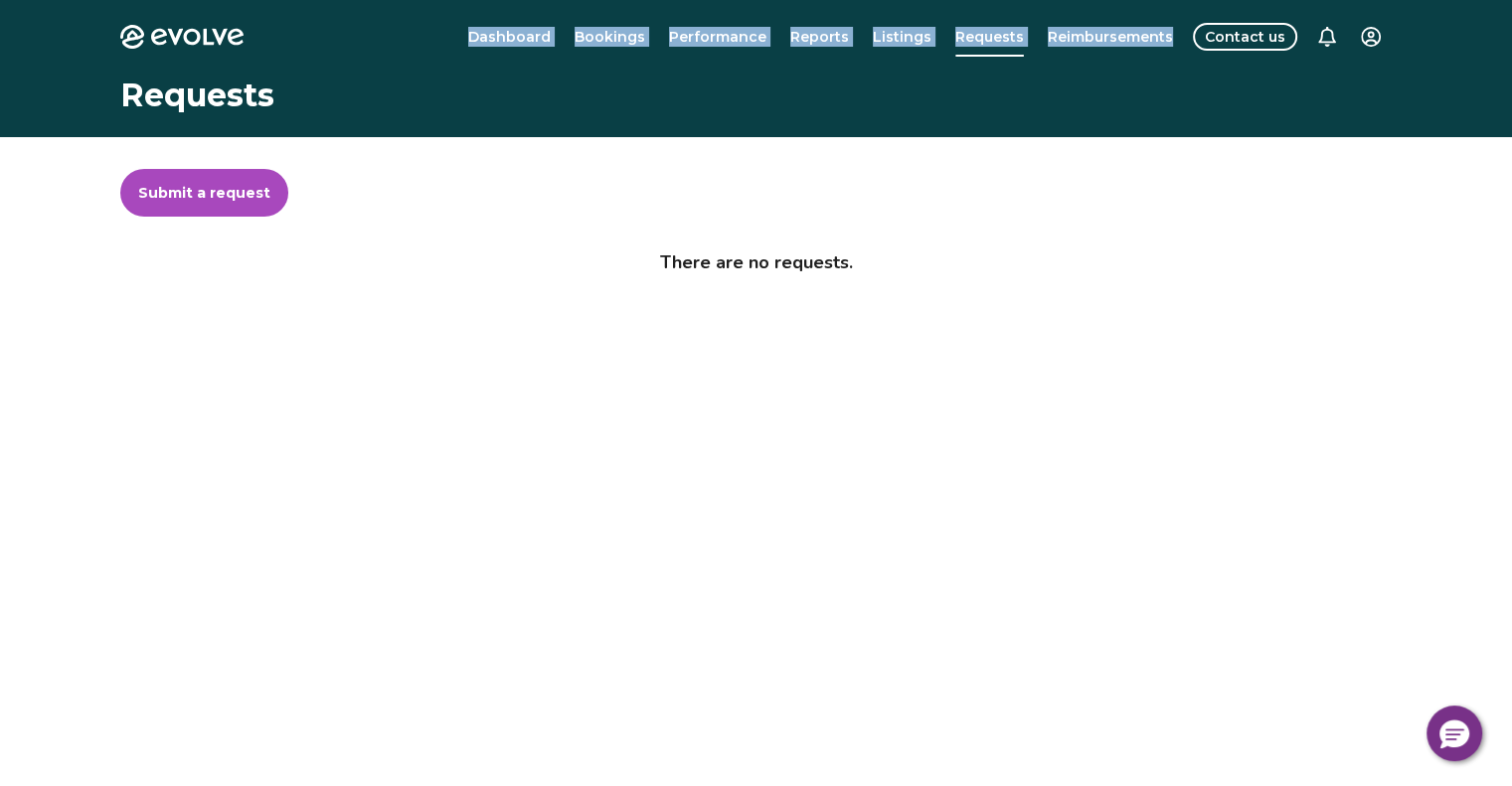 drag, startPoint x: 382, startPoint y: 43, endPoint x: 1177, endPoint y: 14, distance: 795.52875 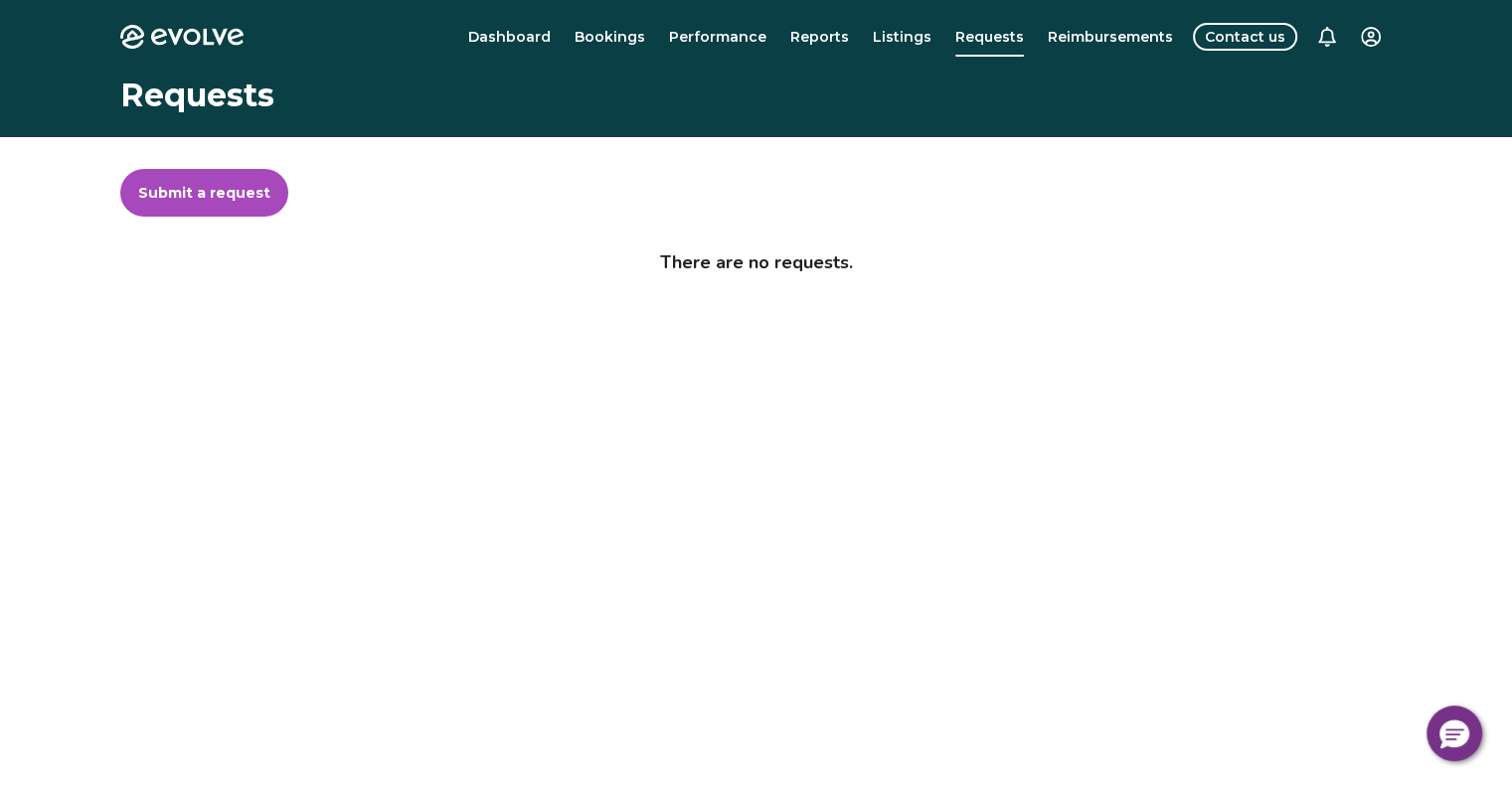 click on "Dashboard Bookings Performance Reports Listings Requests Reimbursements Contact us" at bounding box center (830, 37) 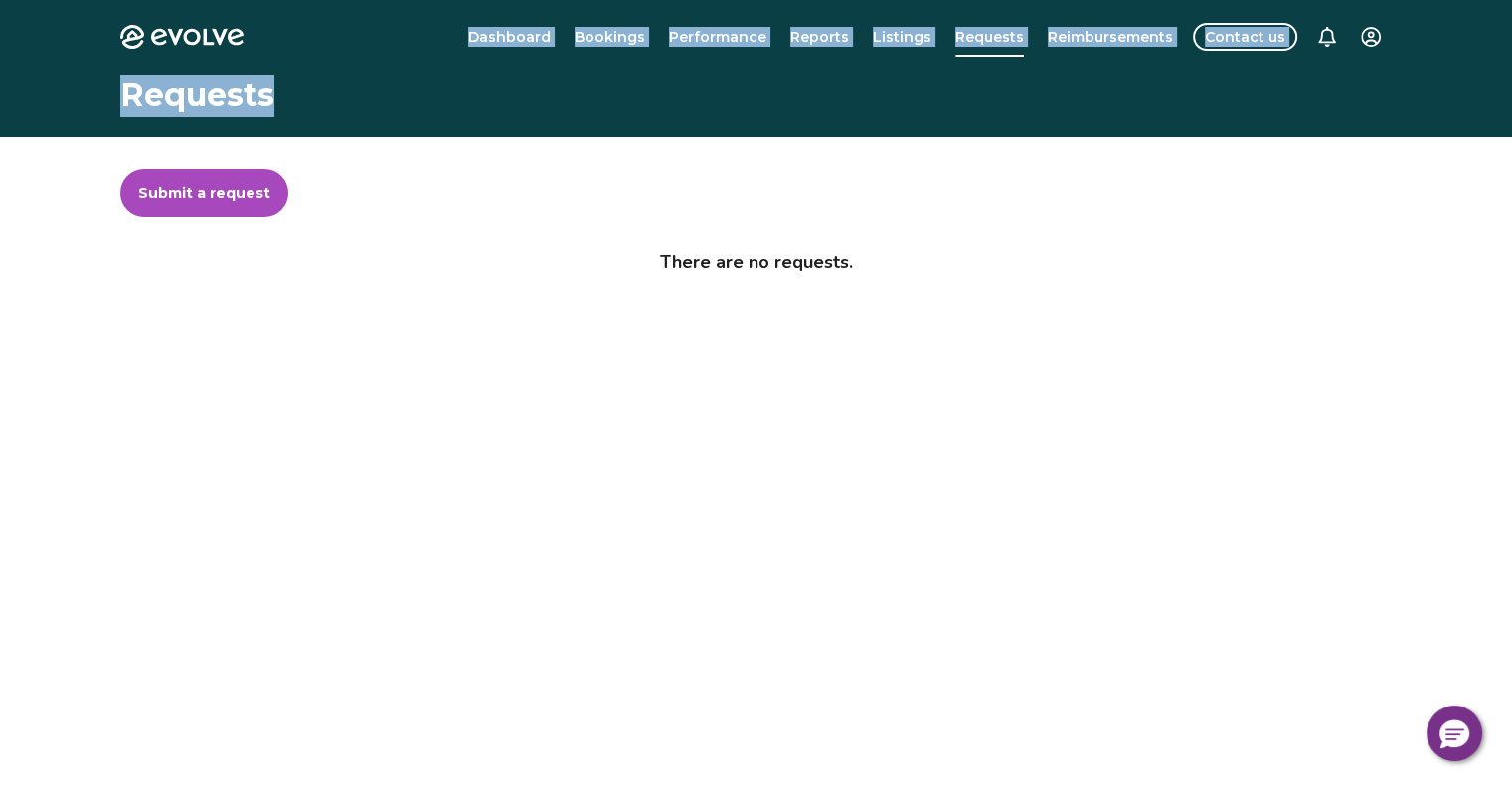 drag, startPoint x: 455, startPoint y: 41, endPoint x: 1144, endPoint y: 90, distance: 690.7402 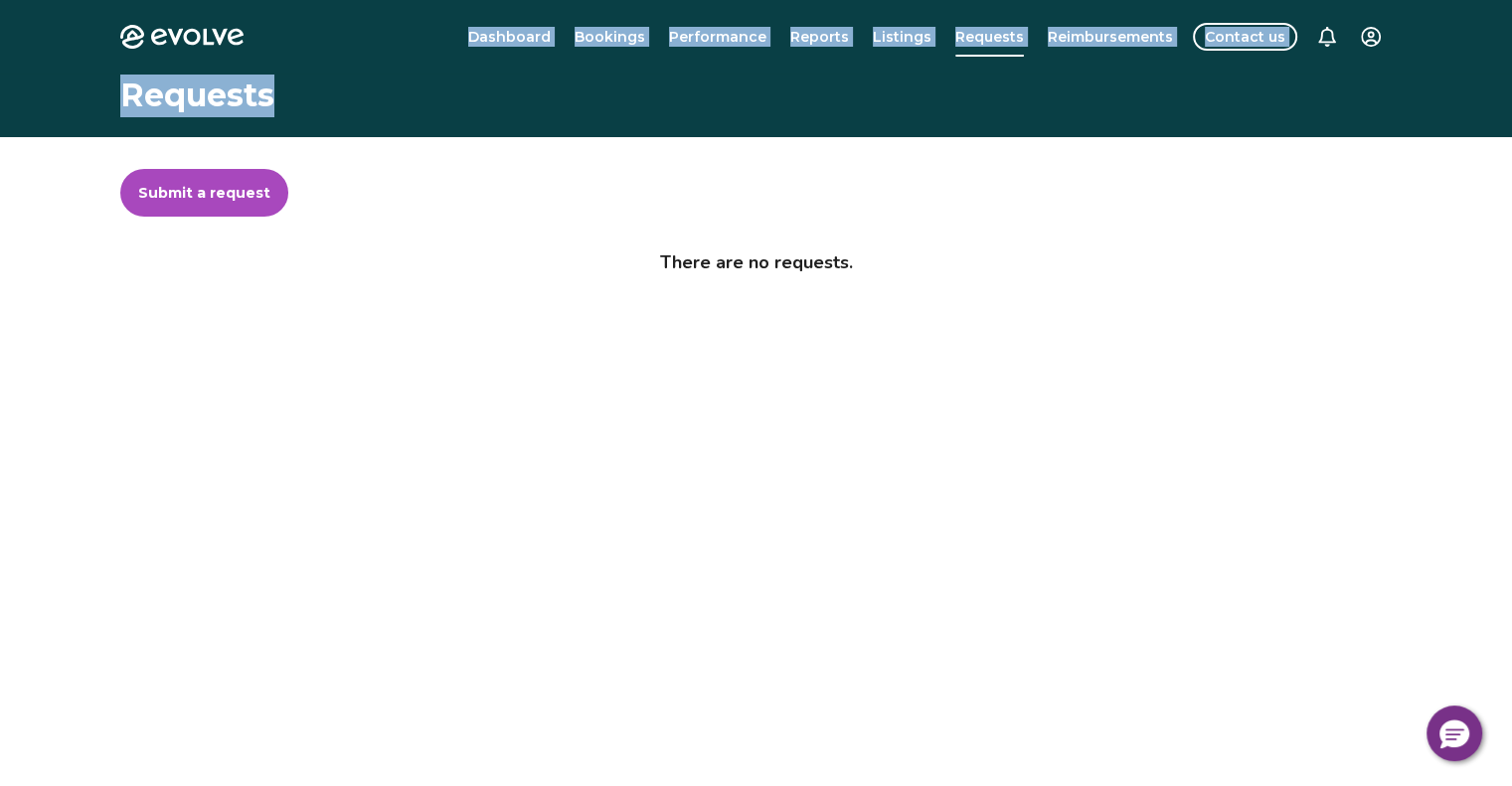click on "Listings" at bounding box center (902, 37) 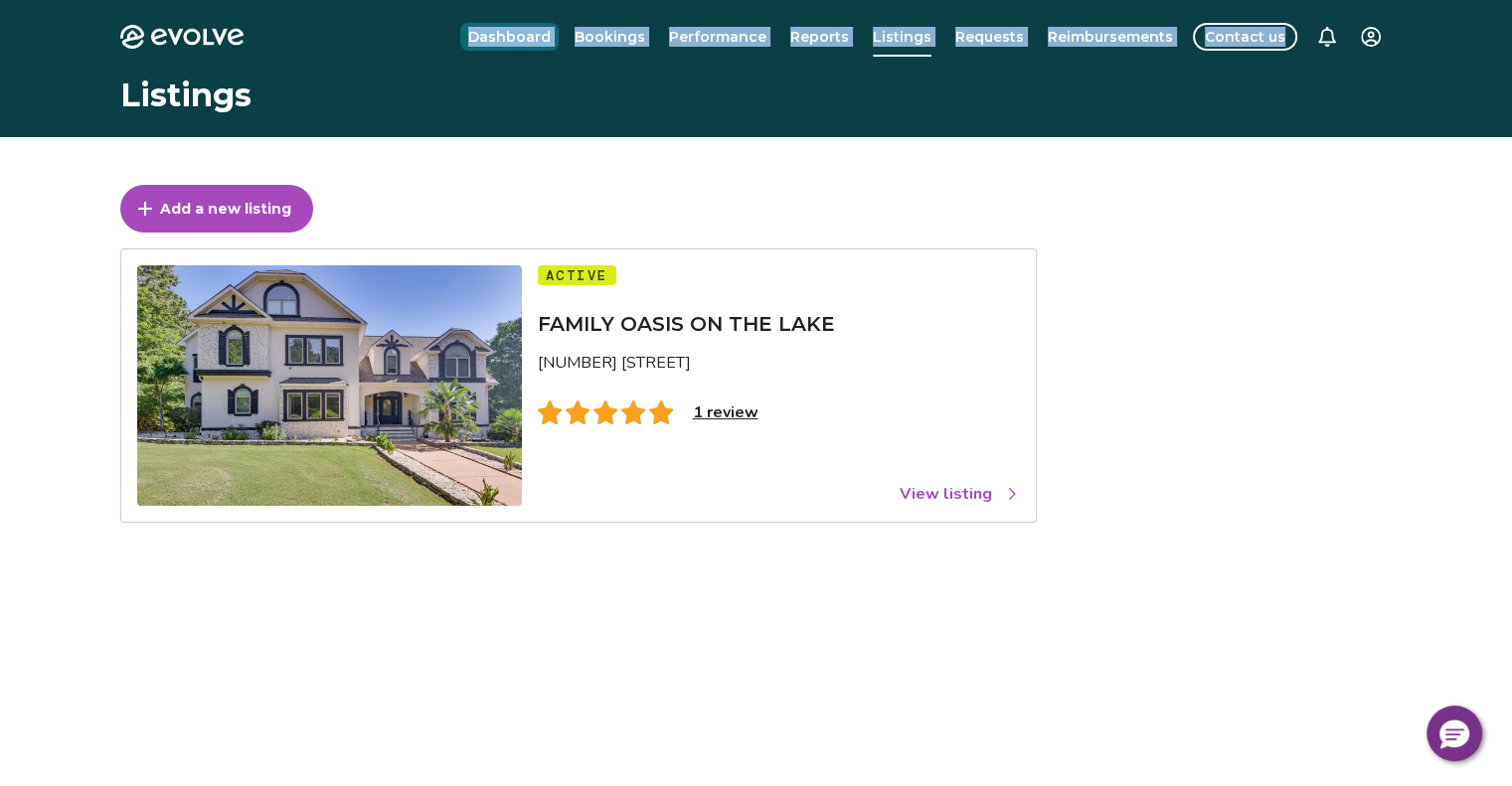 click on "Dashboard" at bounding box center [509, 37] 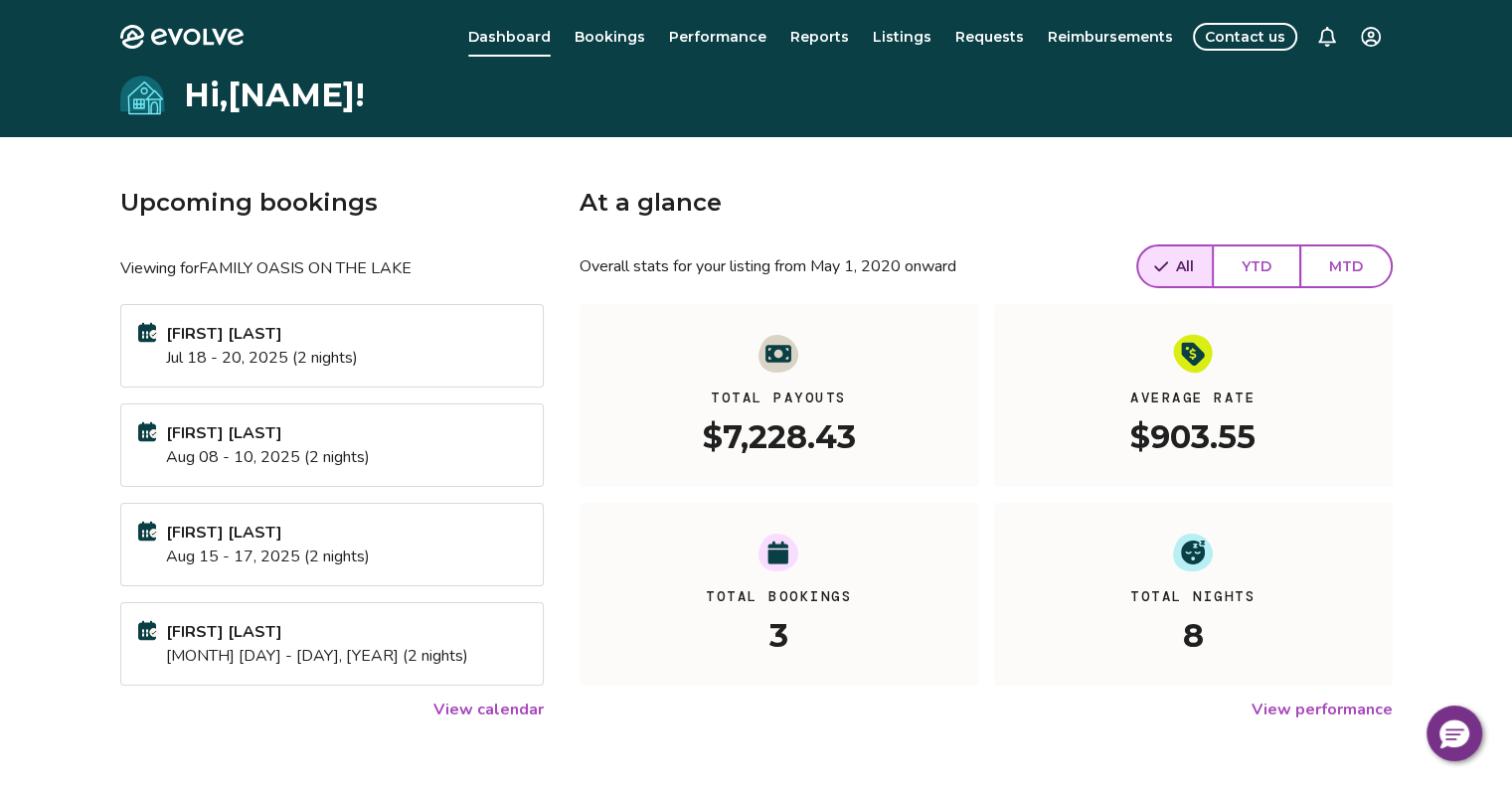 click on "Upcoming bookings Viewing for  FAMILY OASIS ON THE LAKE [FIRST] [LAST] [MONTH] [DAY] - [DAY], [YEAR] (2 nights) [FIRST] [LAST] [MONTH] [DAY] - [DAY], [YEAR] (2 nights) [FIRST] [LAST] [MONTH] [DAY] - [DAY], [YEAR] (2 nights) [FIRST] [LAST] [MONTH] [DAY] - [DAY], [YEAR] (2 nights) View calendar At a glance Overall stats for your listing from May 1, 2020 onward All YTD MTD Total Payouts $7,228.43 Average Rate $903.55 Total Bookings 3 Total Nights 8 View performance Looking for the booking site links to your listing?  You can find these under  the  Listings  overview" at bounding box center [756, 541] 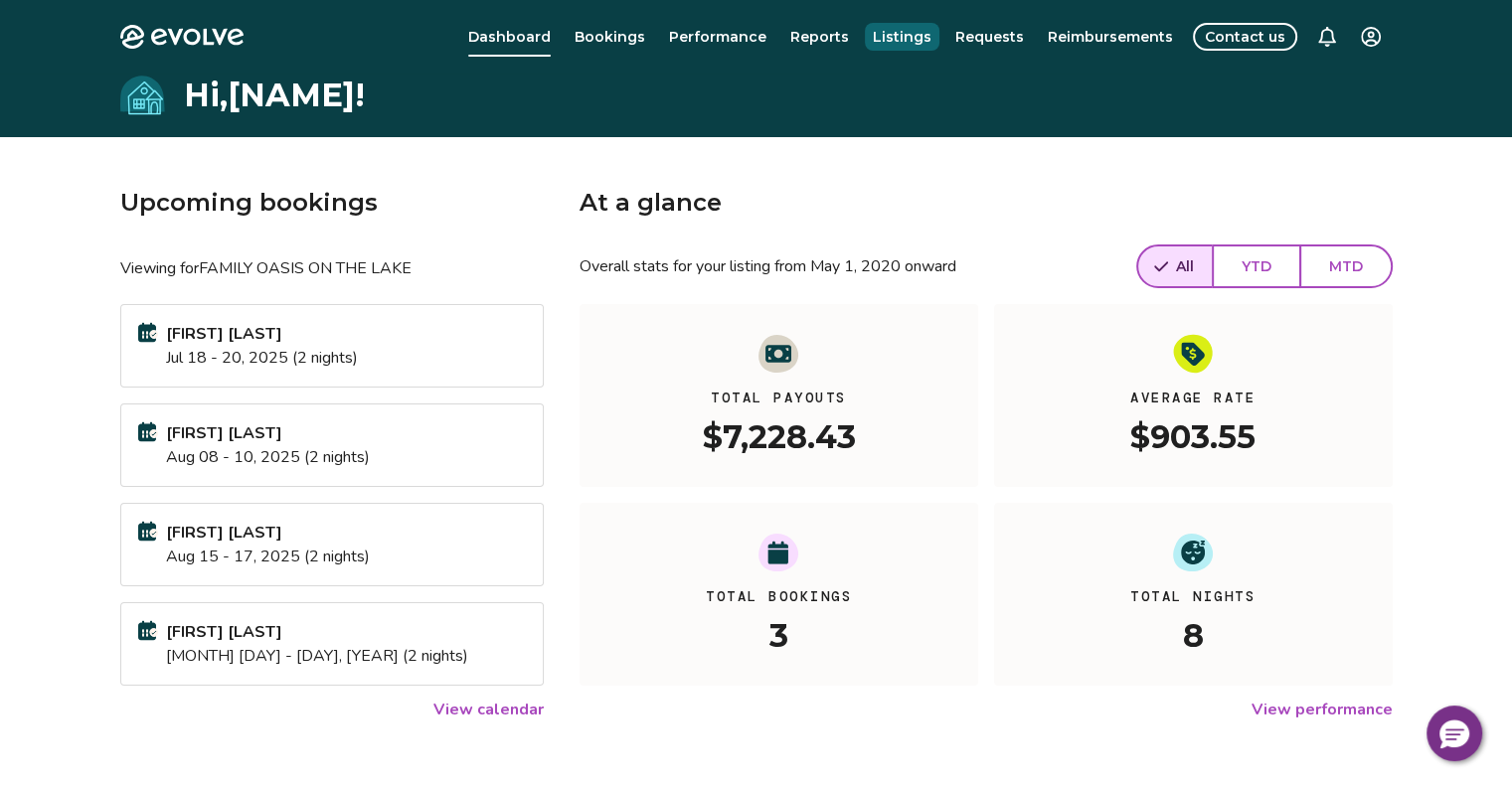 click on "Listings" at bounding box center (902, 37) 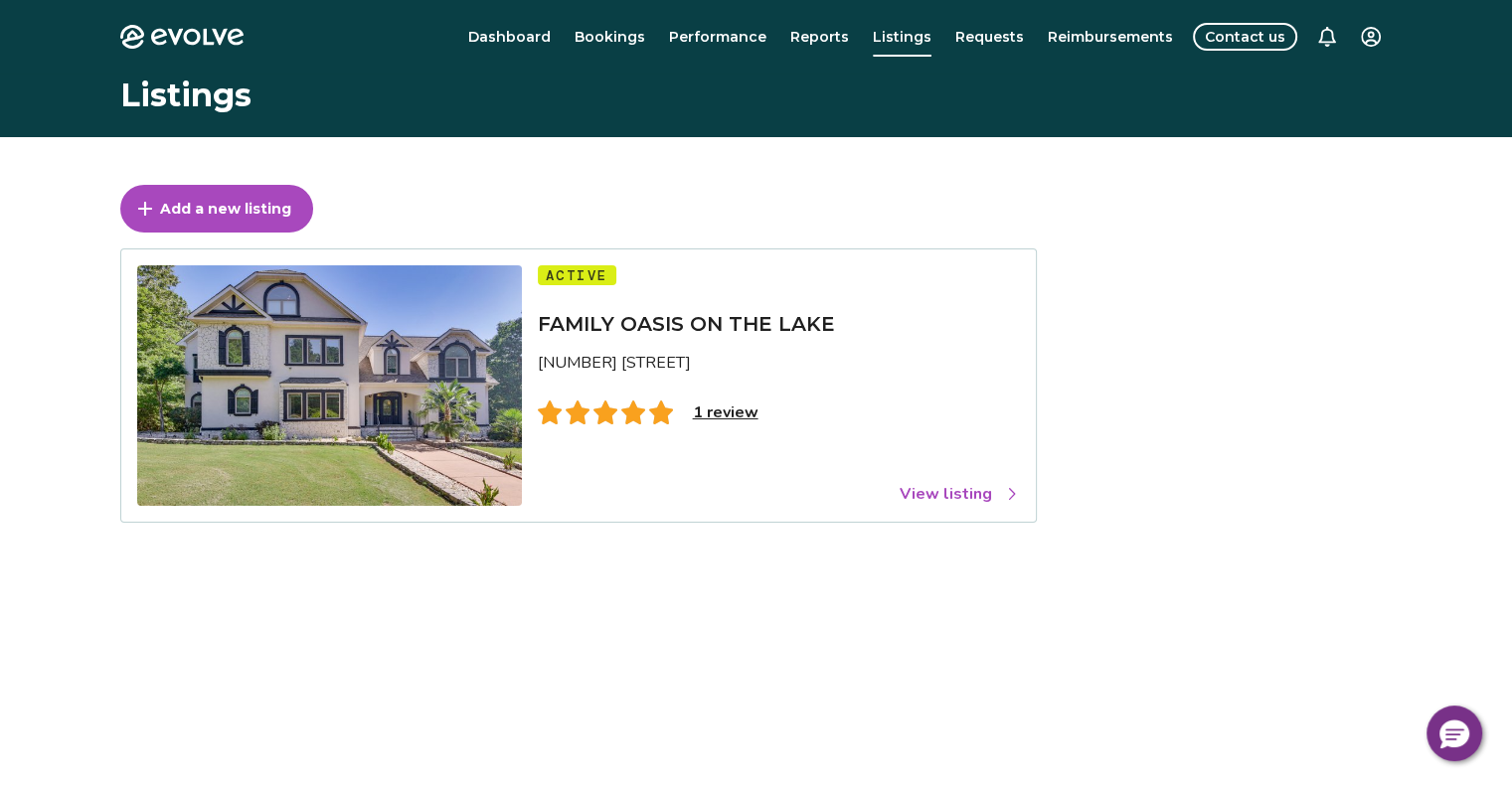 click on "View listing" at bounding box center [959, 494] 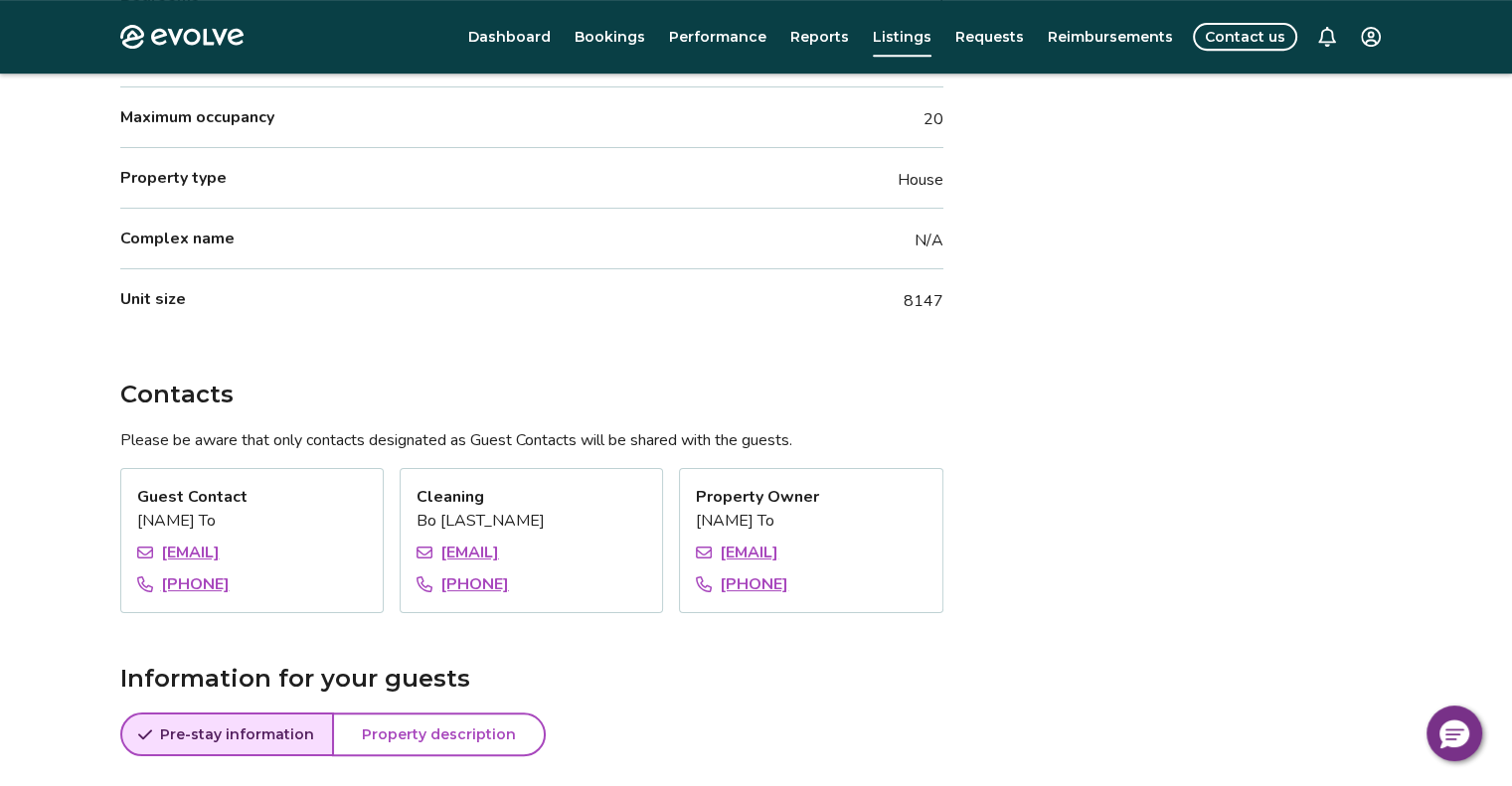 scroll, scrollTop: 994, scrollLeft: 0, axis: vertical 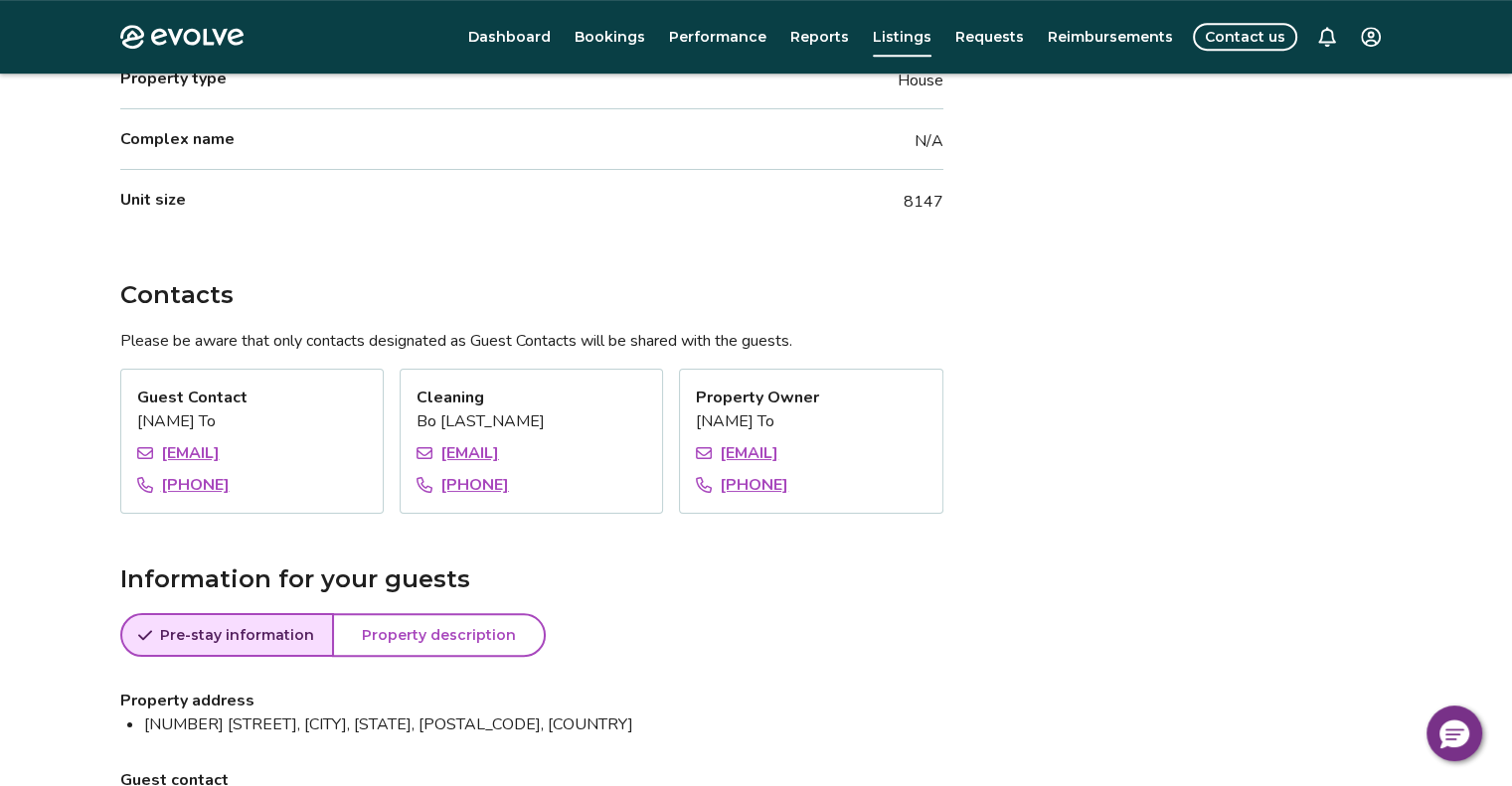 click on "Information for your guests" at bounding box center (532, 579) 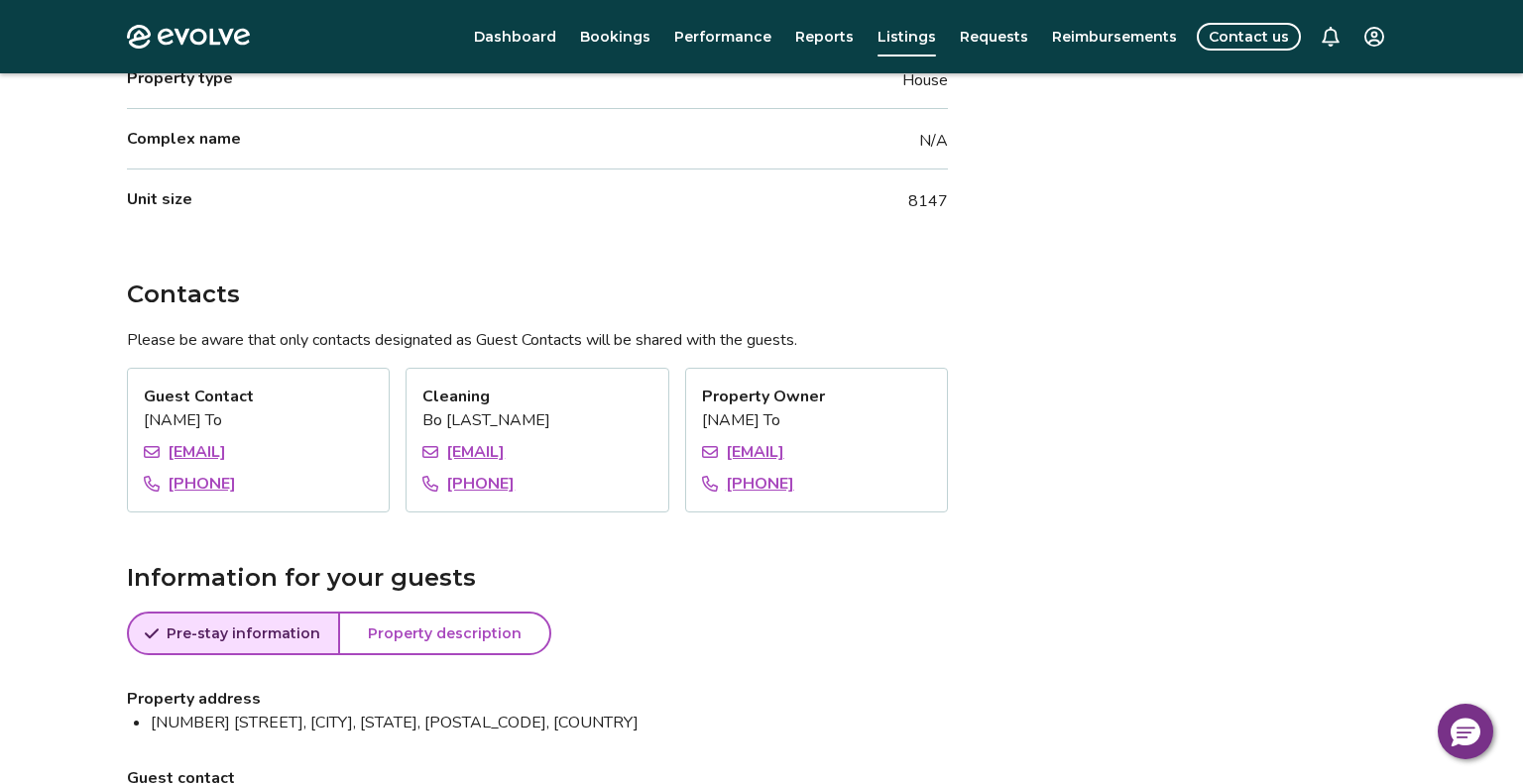 click on "Evolve Dashboard Bookings Performance Reports Listings Requests Reimbursements Contact us Listings Listing ID:  535505 FAMILY OASIS ON THE LAKE Edit property name [NUMBER] [STREET] [CITY], [STATE], [POSTAL_CODE], [COUNTRY] Overview Reviews Amenities Rates, policies, & fees Licenses View all photos Overview Submit a request Add owner block Reviews 5.00 (1 total reviews) Bedrooms 5 Bathrooms 8 Maximum occupancy 20 Property type House Complex name N/A Unit size 8147 Contacts Please be aware that only contacts designated as Guest Contacts will be shared with the guests. Guest Contact [NAME]   To [EMAIL]   [PHONE] Cleaning Bo   [LAST_NAME] [EMAIL]   [PHONE] Property Owner [NAME]   To [EMAIL]   [PHONE] Information for your guests Pre-stay information Pre-stay Property description Property address [NUMBER] [STREET], [CITY], [STATE], [POSTAL_CODE], [COUNTRY] Guest contact Check-in instructions Check in after 4:00 PM Check-out instructions Turn off all lights" at bounding box center [762, 494] 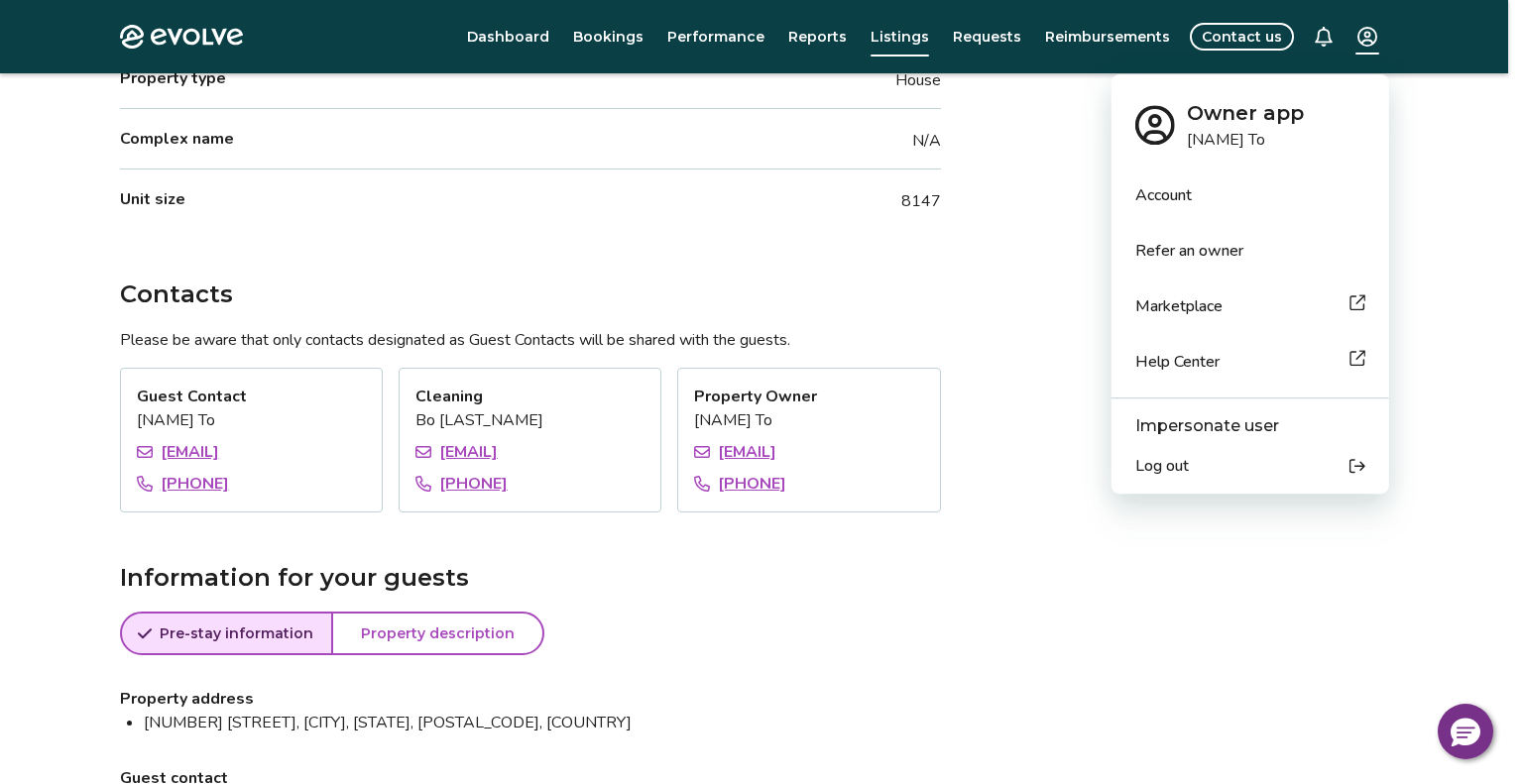 click on "Log out" at bounding box center [1250, 466] 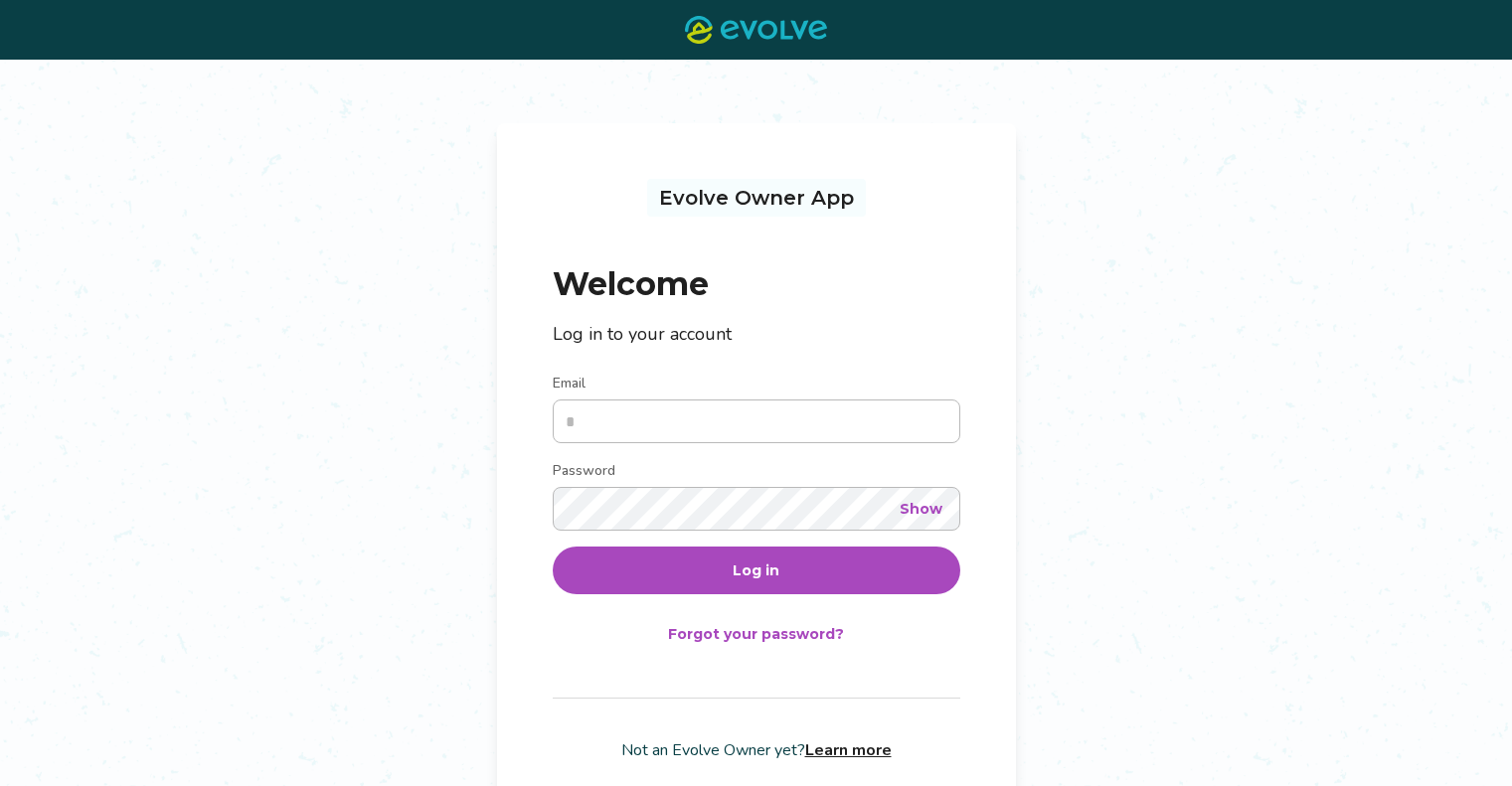 scroll, scrollTop: 0, scrollLeft: 0, axis: both 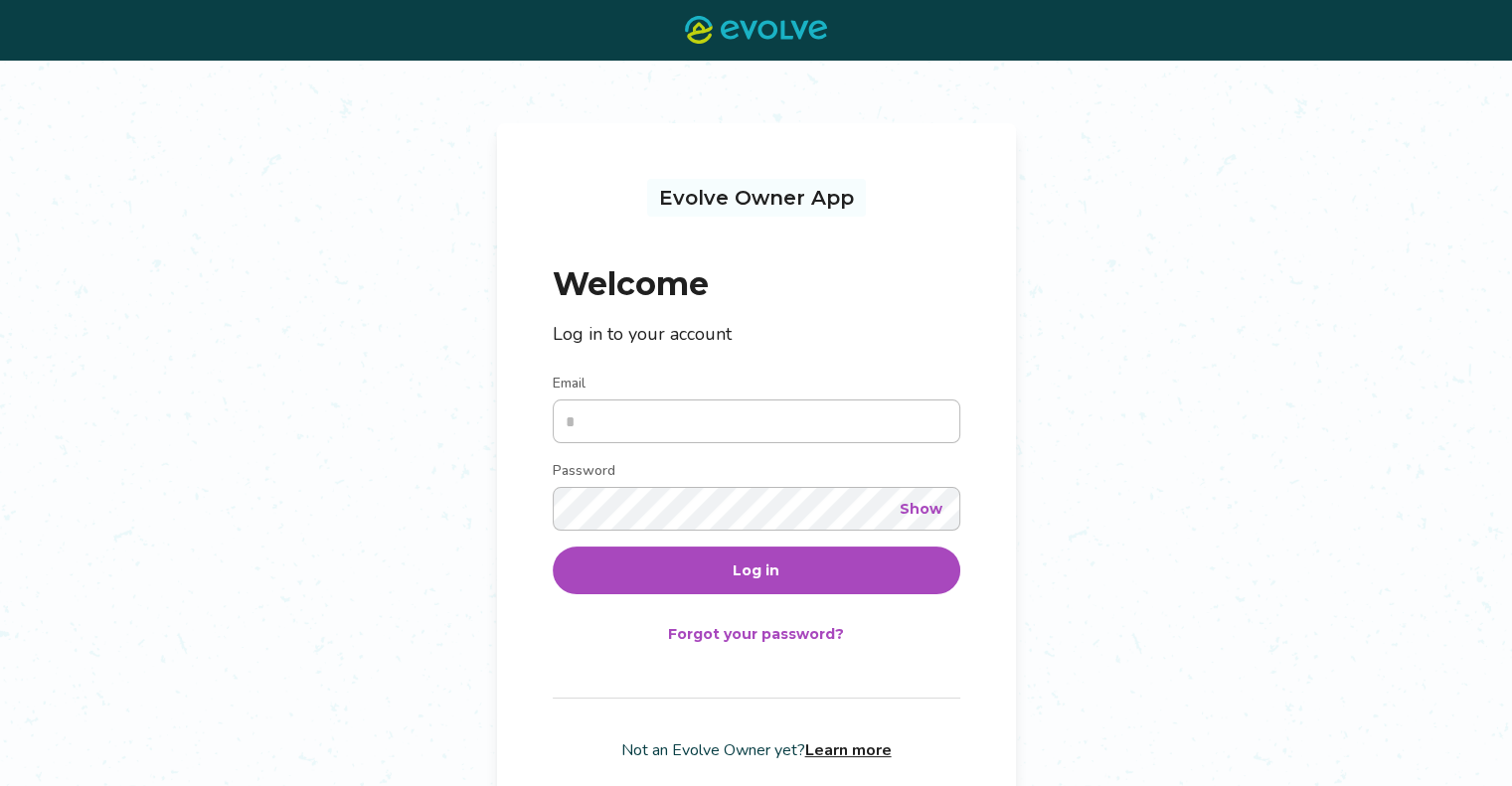 click on "Email" at bounding box center [756, 421] 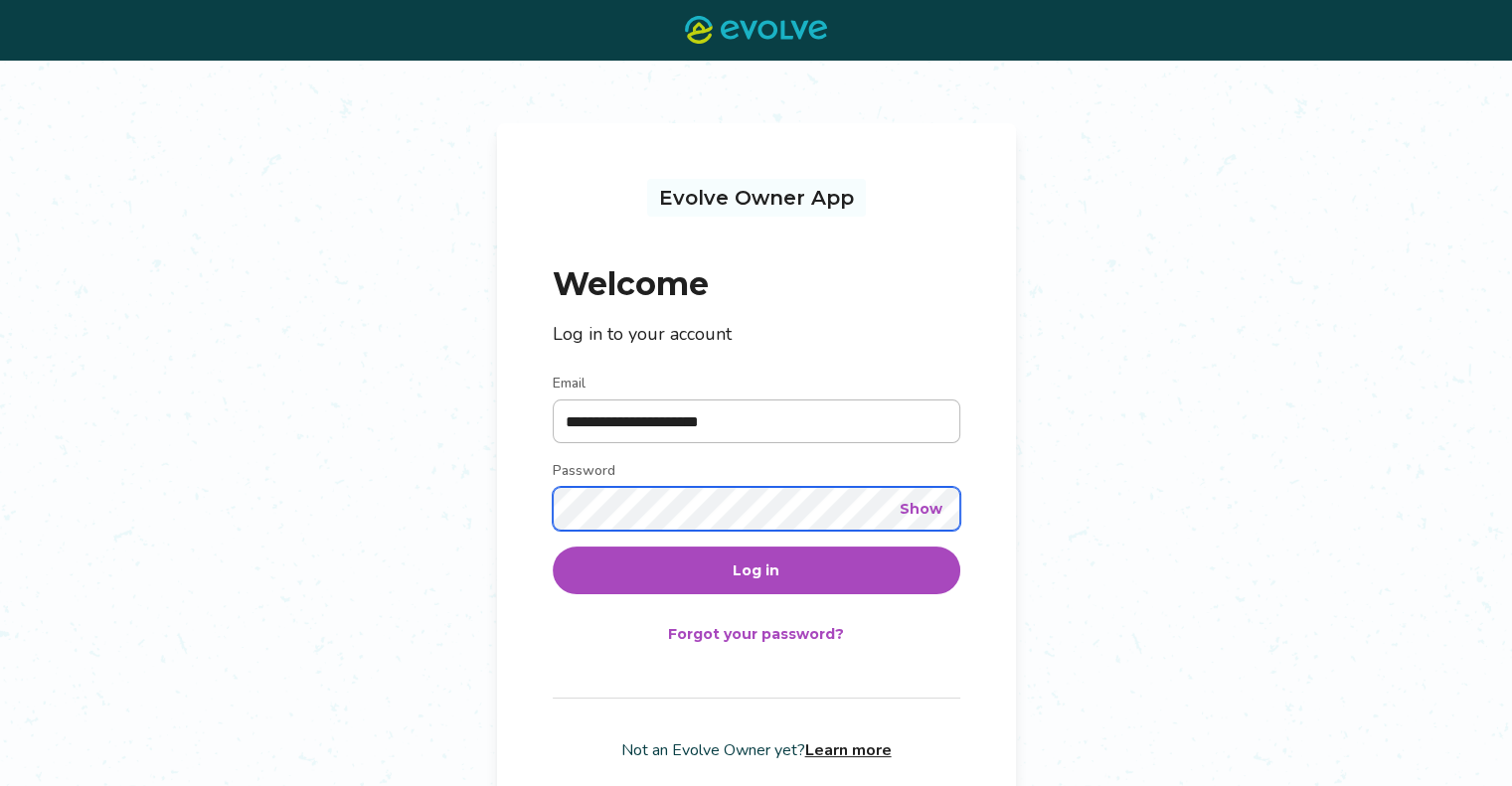 click on "Log in" at bounding box center [756, 570] 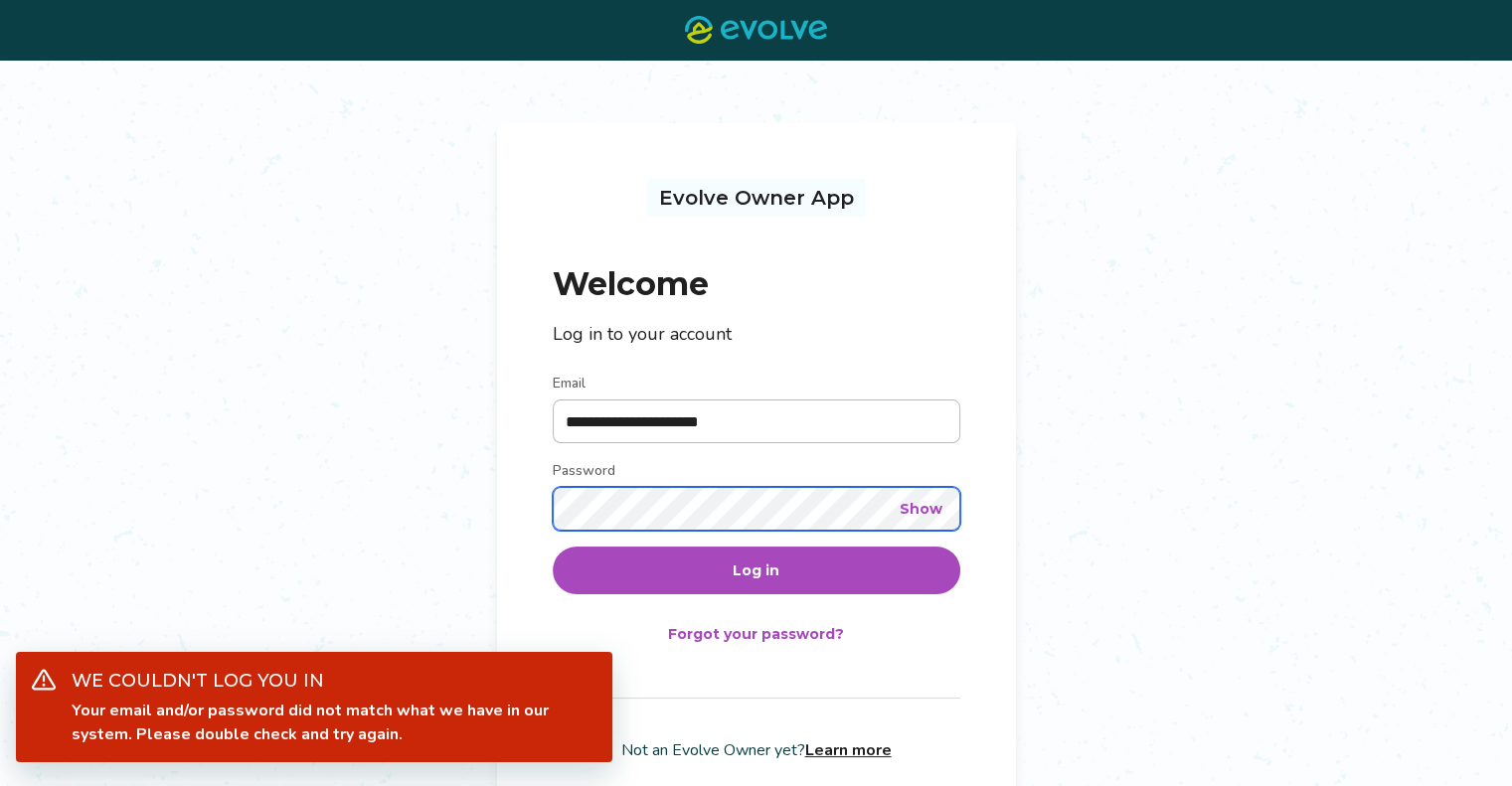 click on "**********" at bounding box center [756, 470] 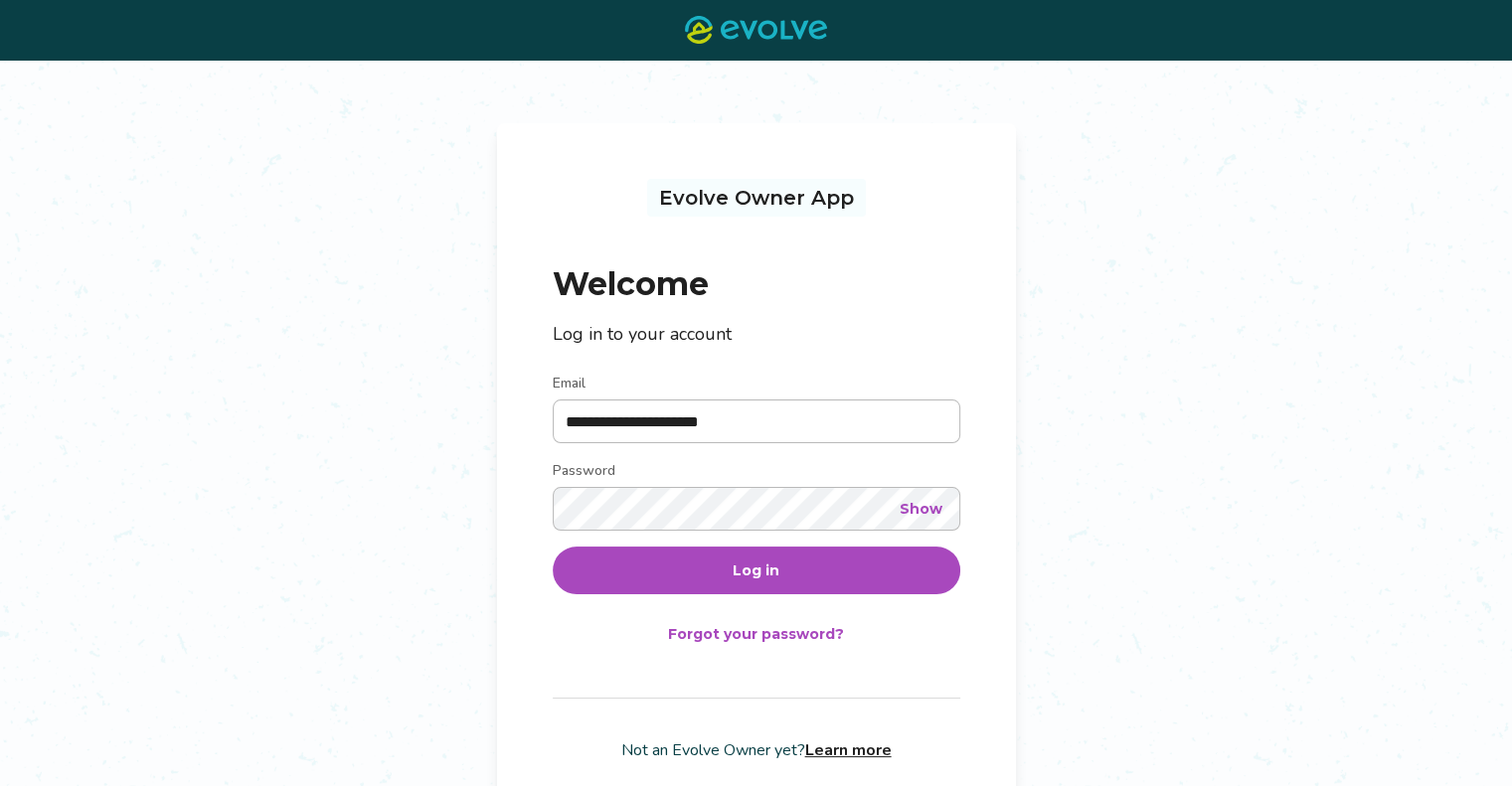 click on "Log in" at bounding box center (756, 570) 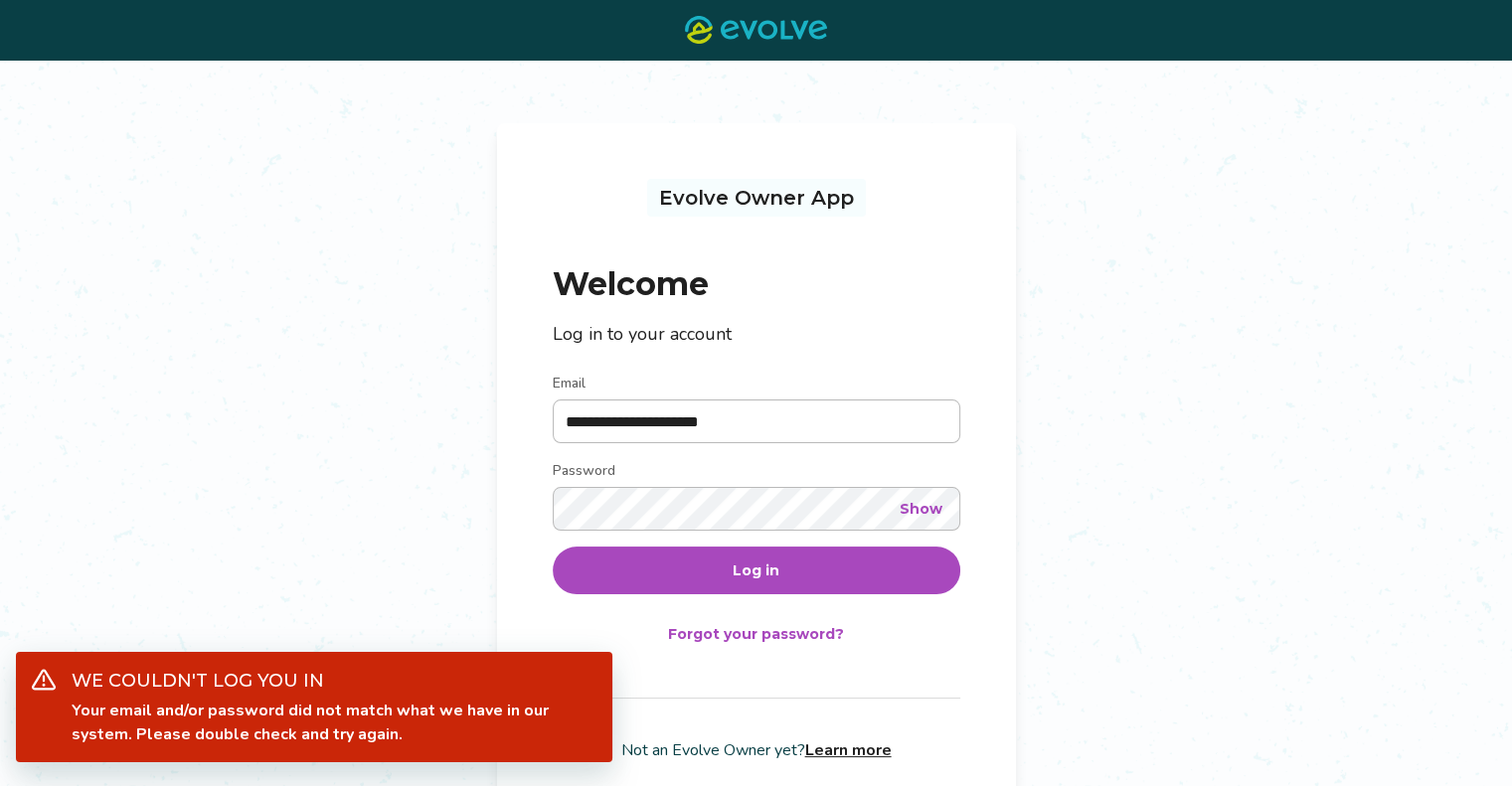 click on "Show" at bounding box center [921, 509] 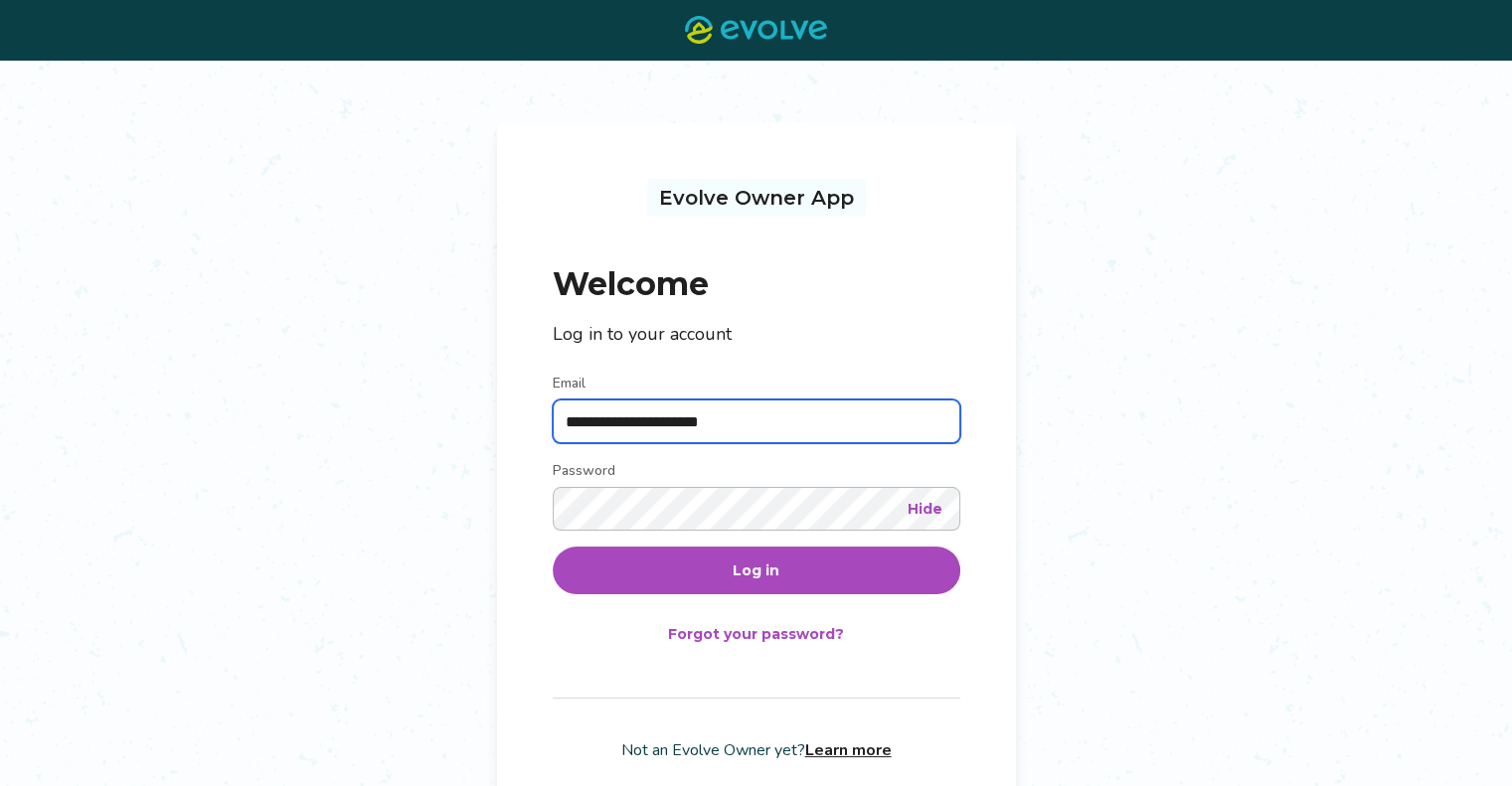 click on "**********" at bounding box center (756, 421) 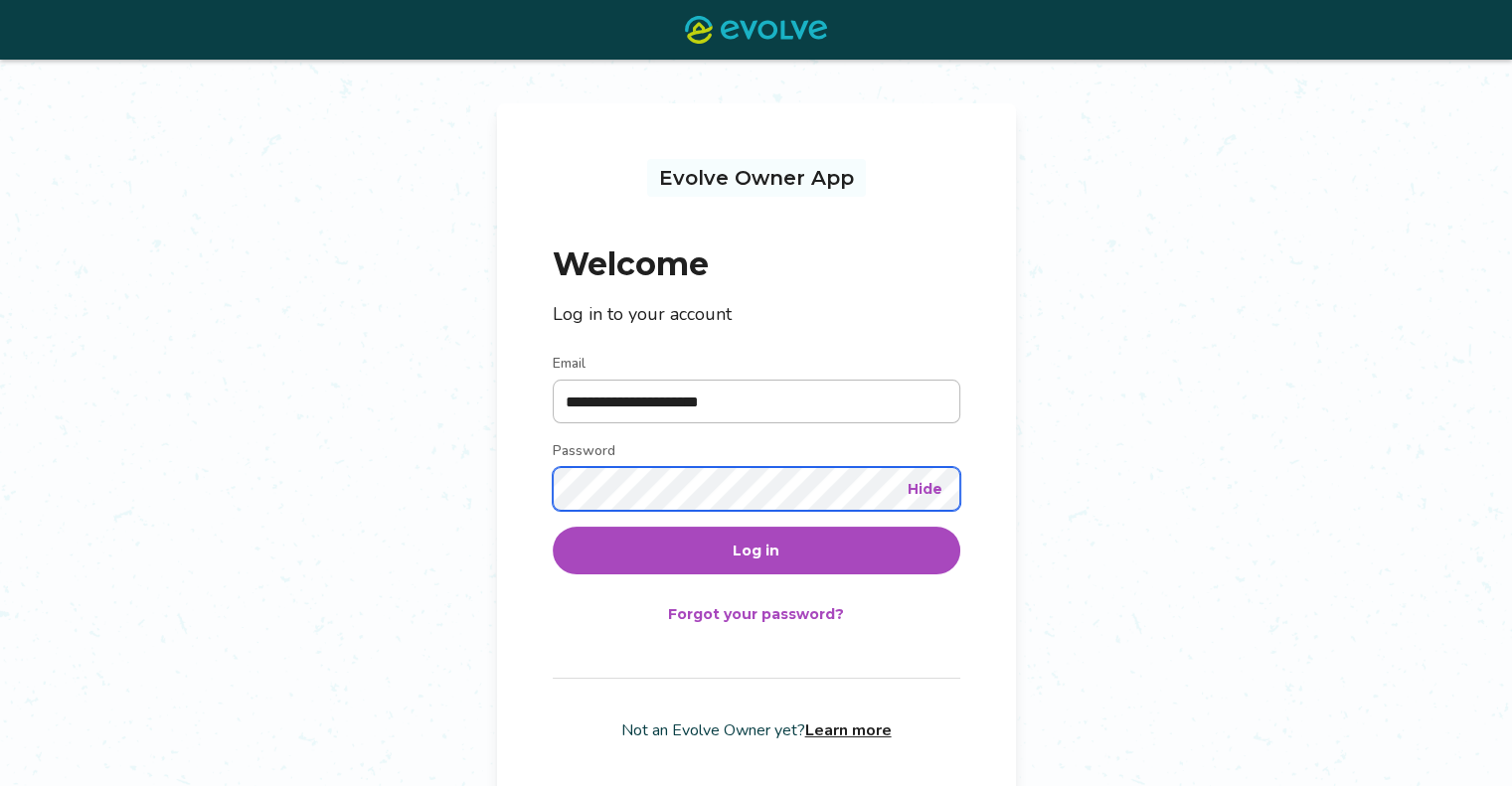 scroll, scrollTop: 30, scrollLeft: 0, axis: vertical 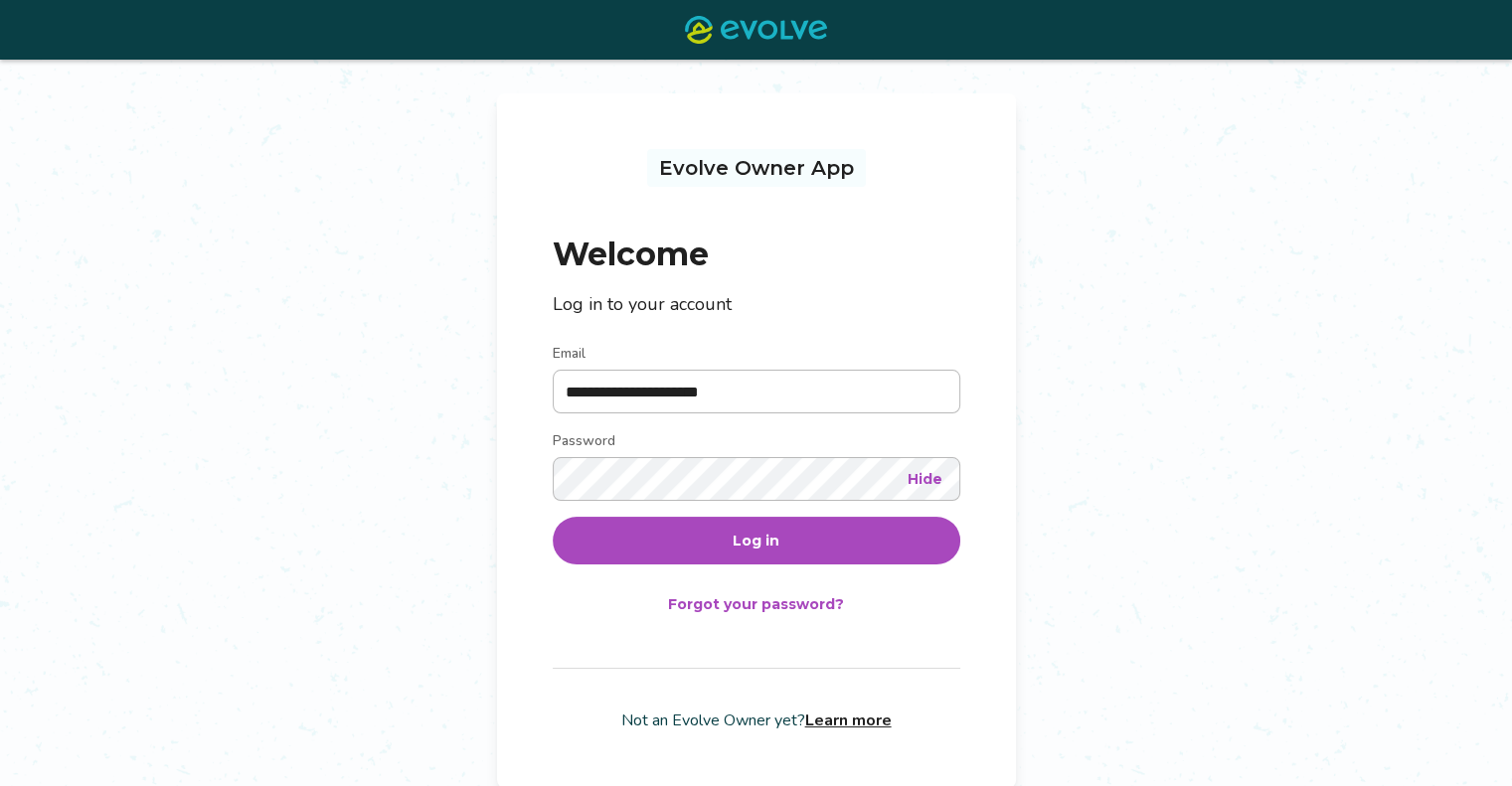 click on "Log in" at bounding box center [756, 541] 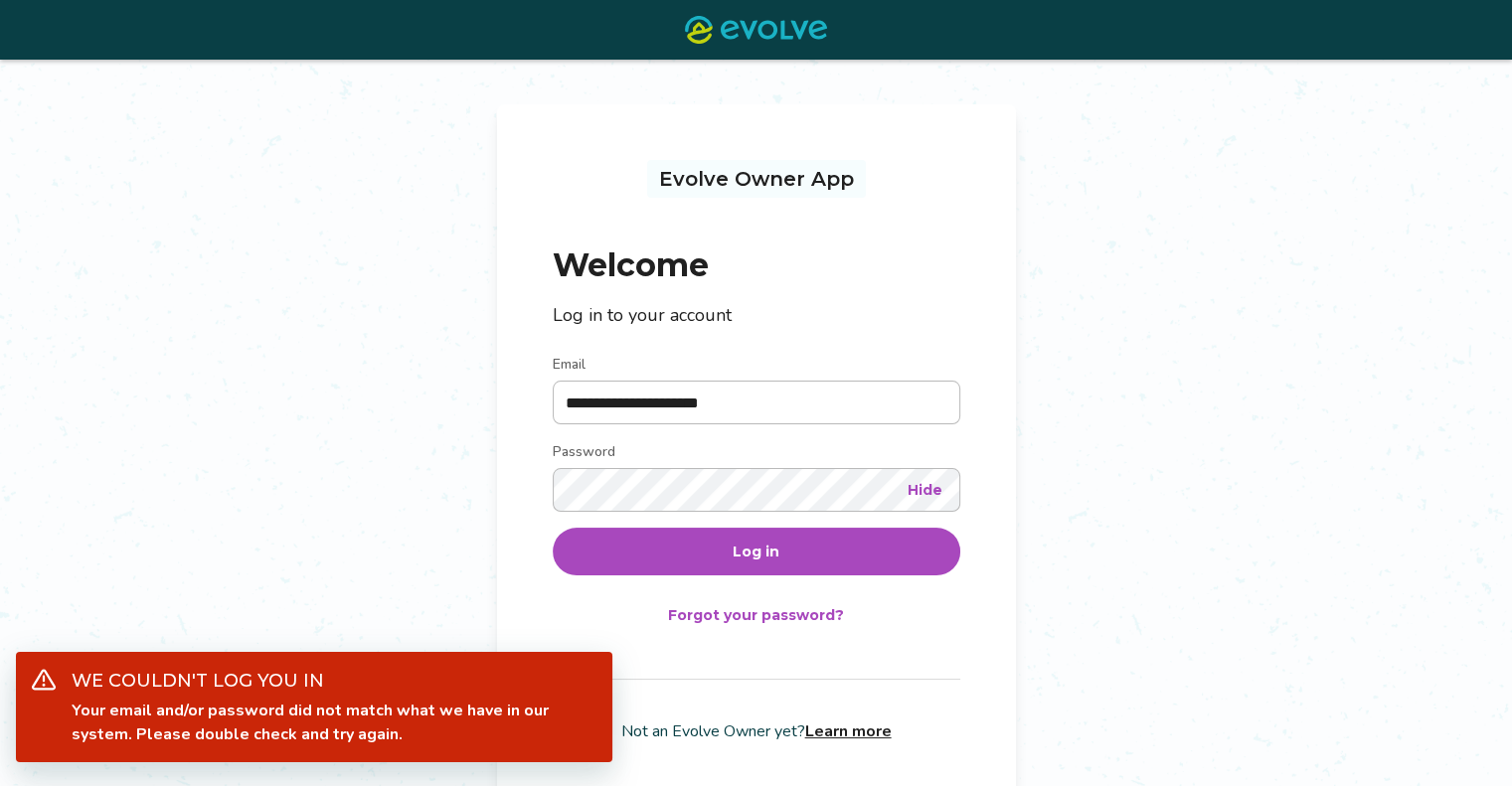 scroll, scrollTop: 30, scrollLeft: 0, axis: vertical 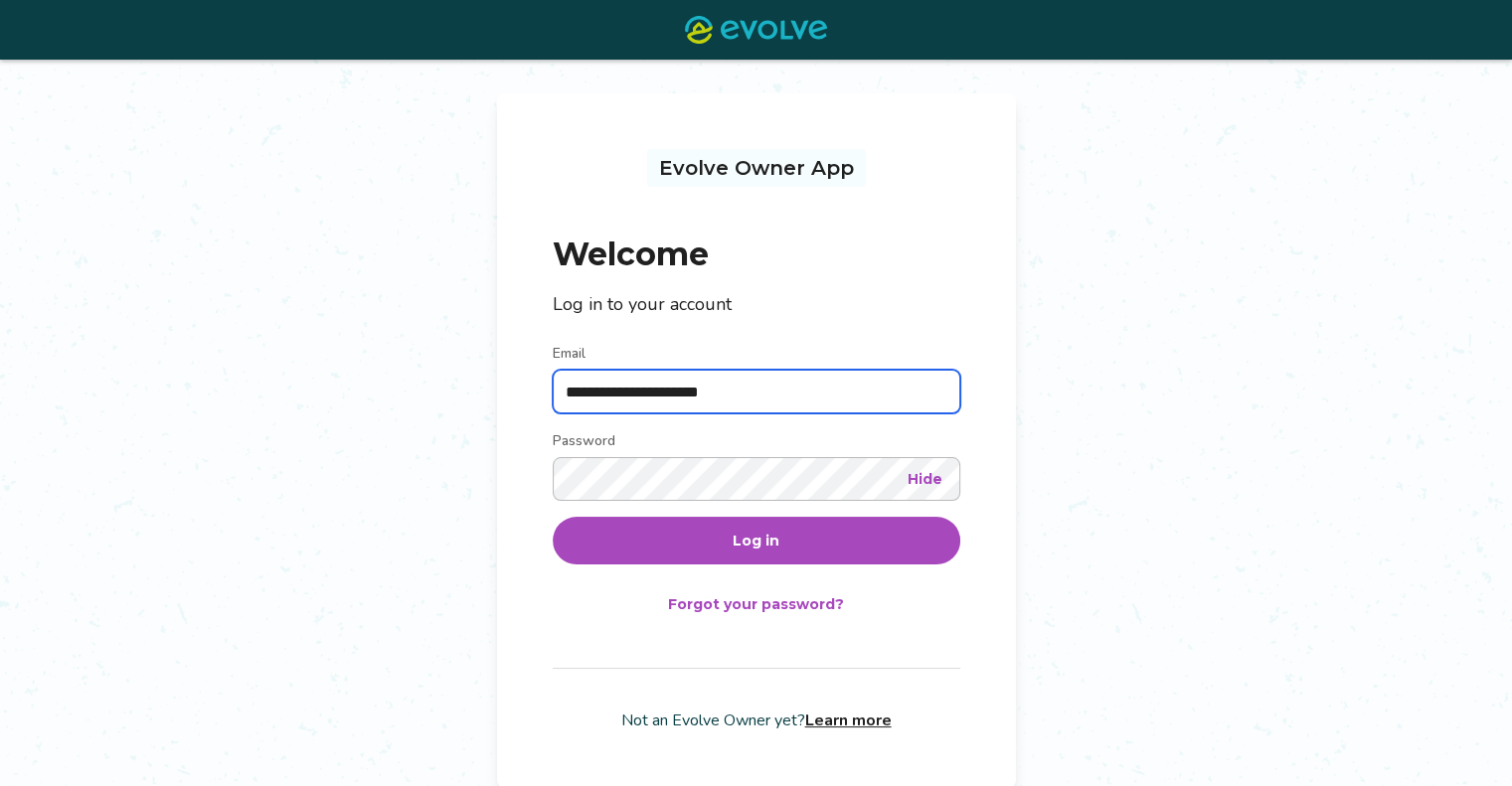 click on "**********" at bounding box center (756, 392) 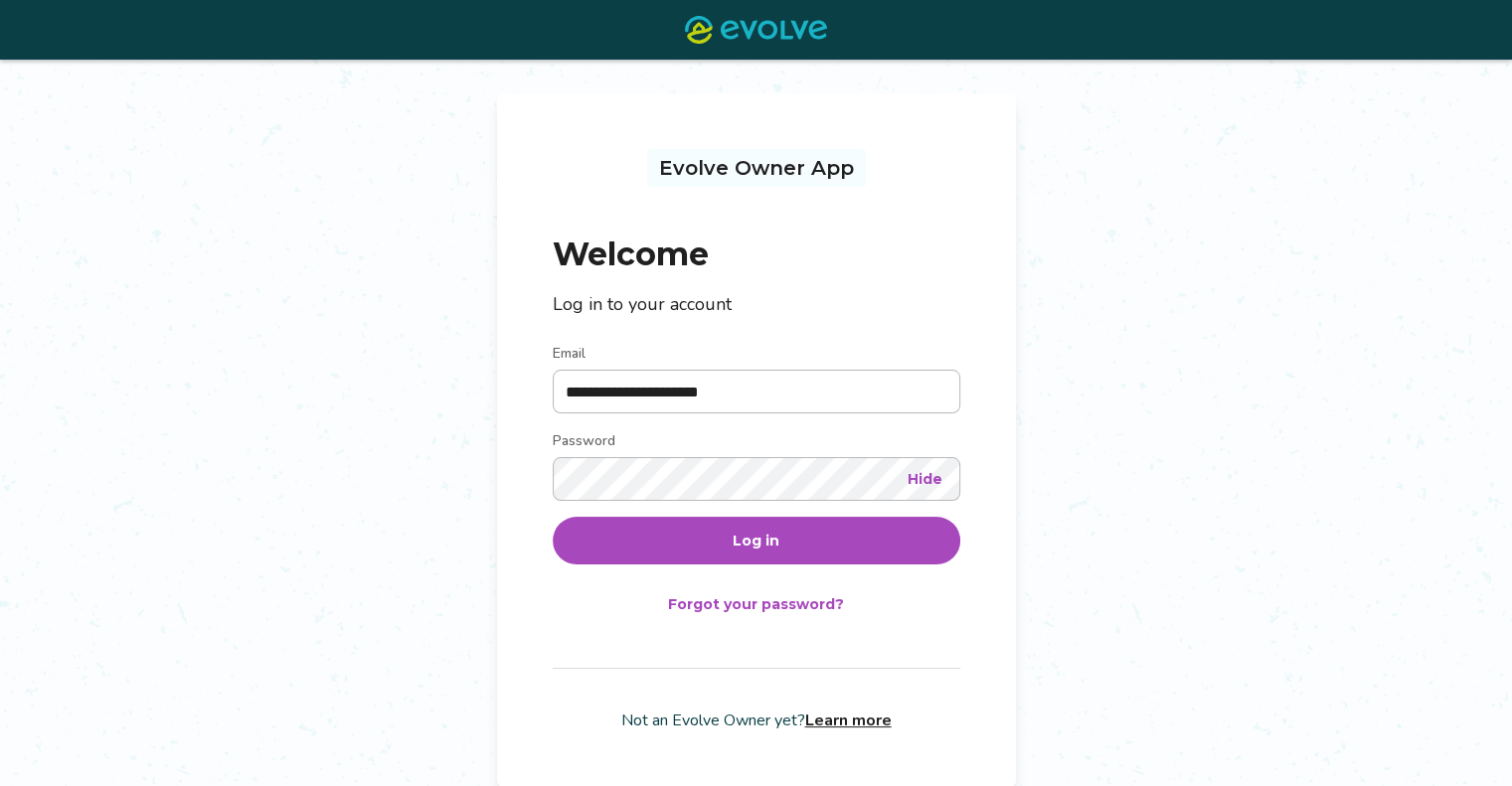 click on "Log in" at bounding box center [756, 541] 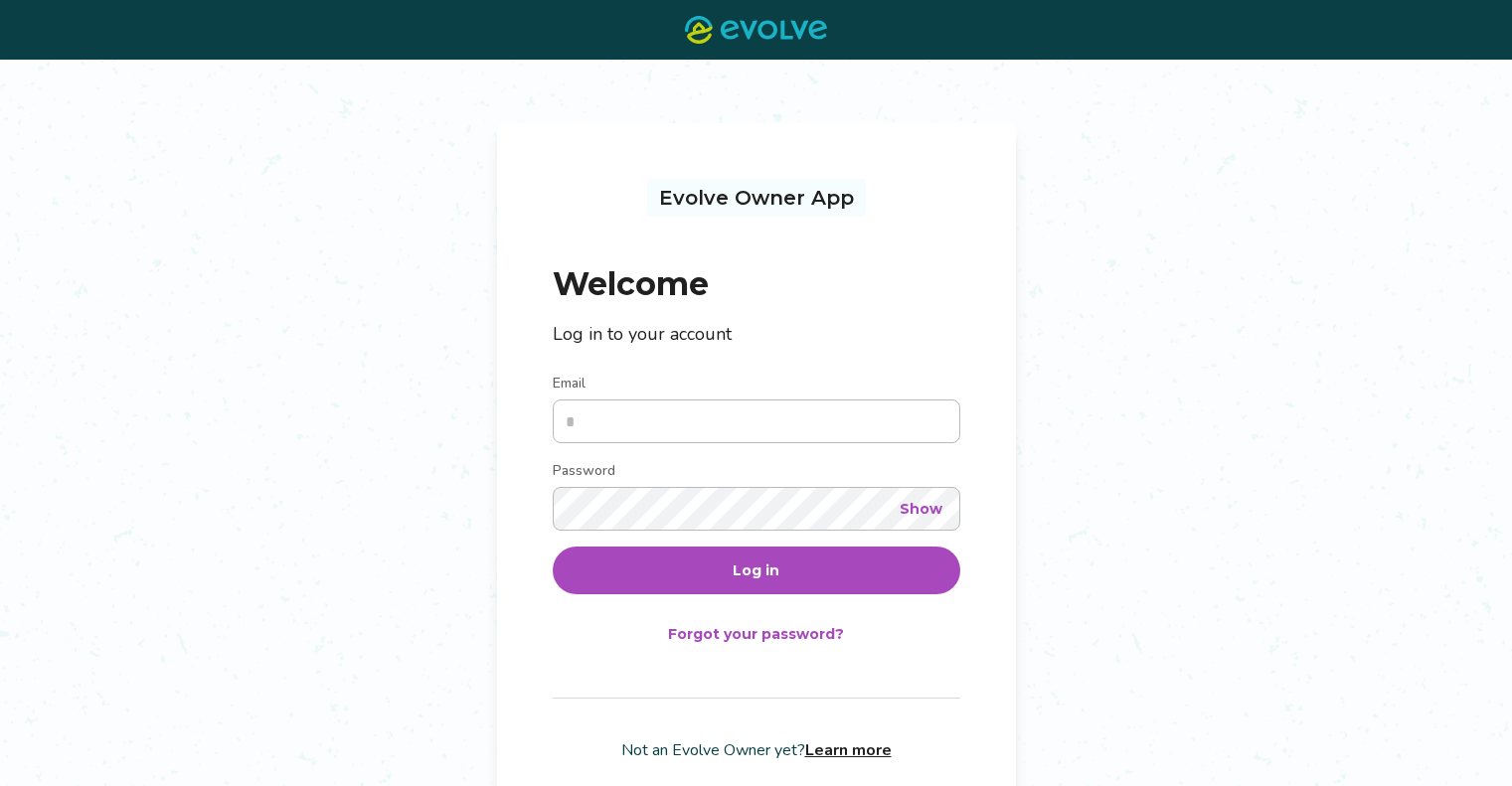 scroll, scrollTop: 0, scrollLeft: 0, axis: both 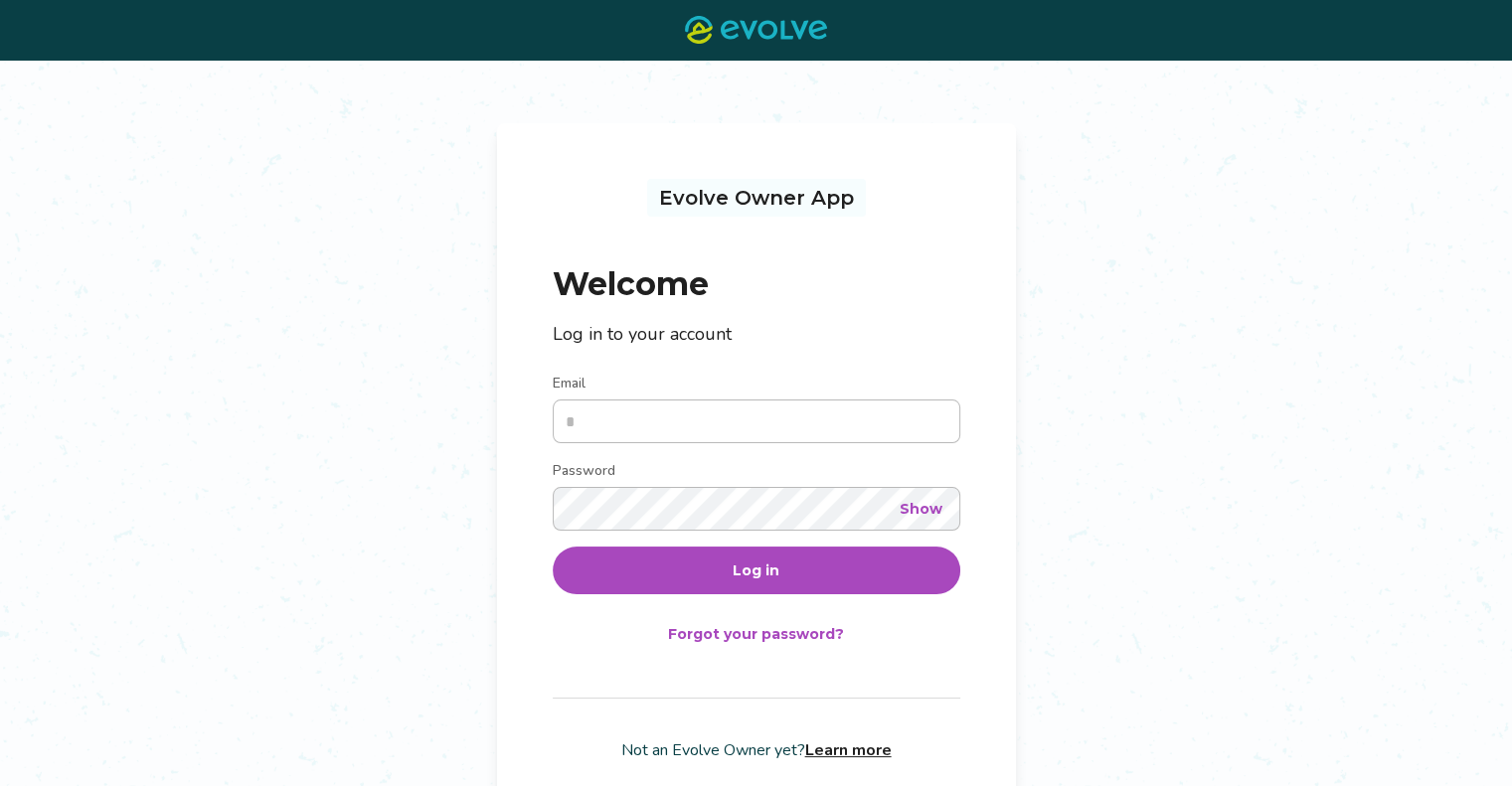 click on "Email" at bounding box center (756, 421) 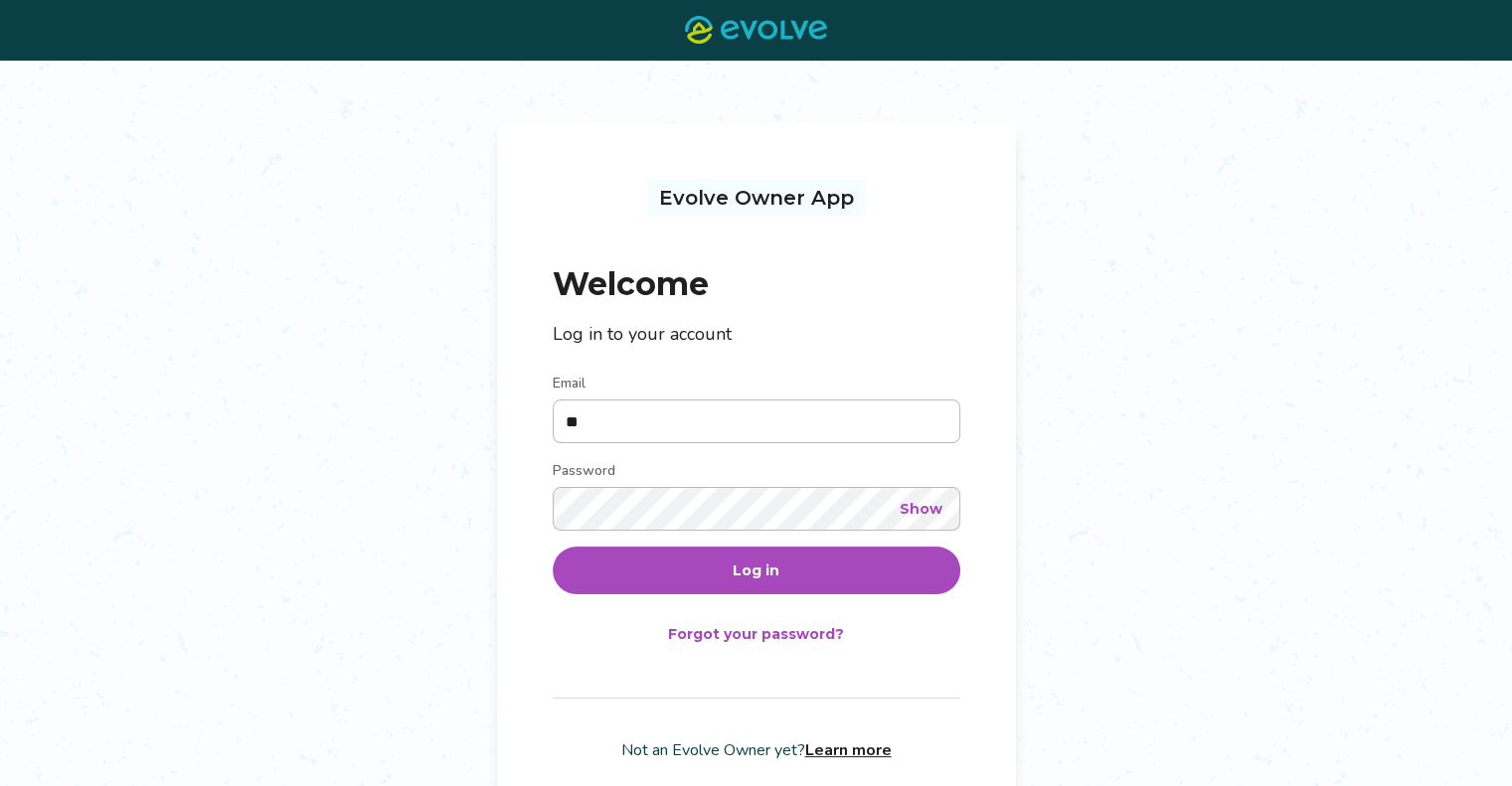 type on "*" 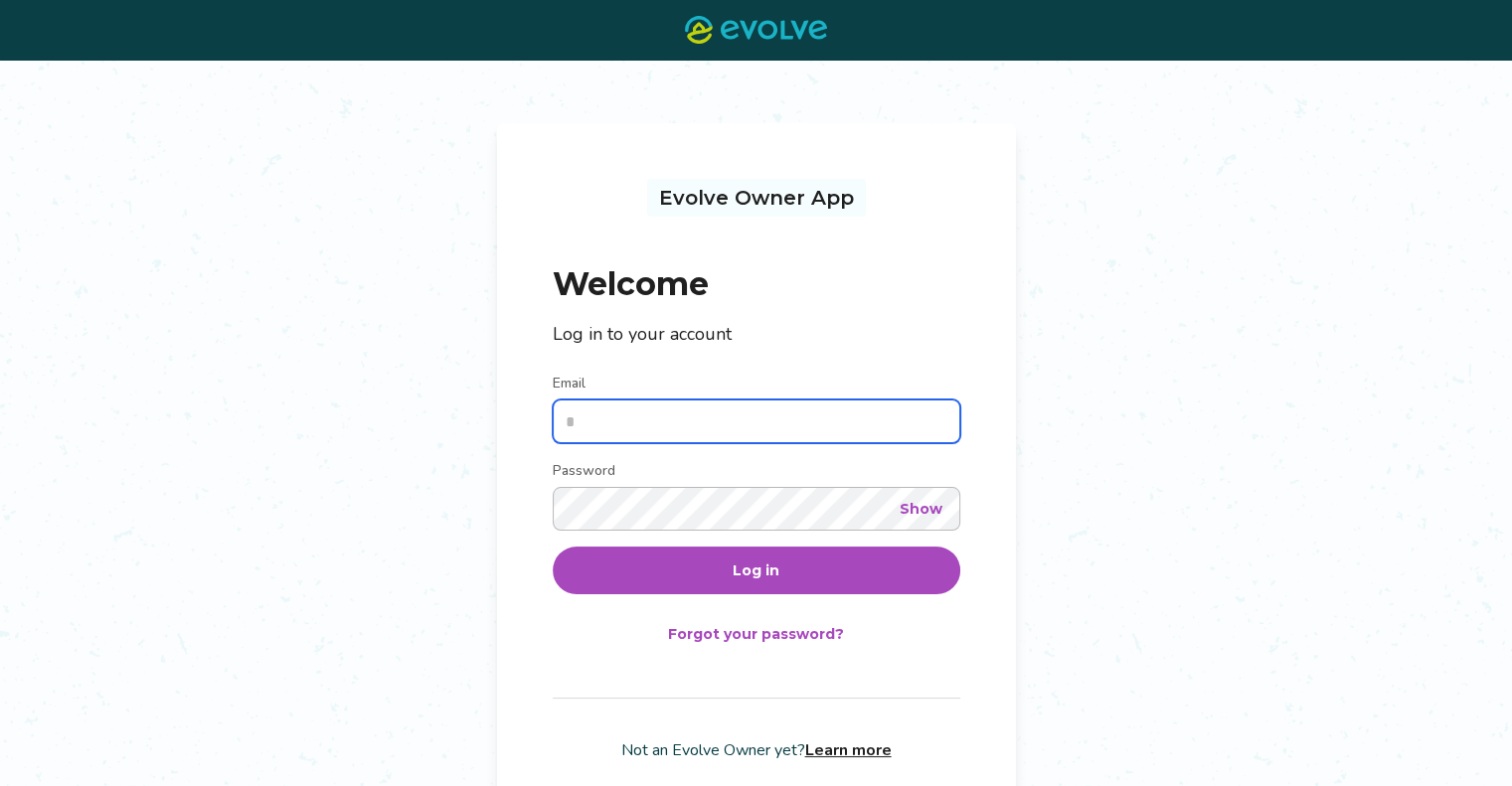 click on "Email" at bounding box center [756, 421] 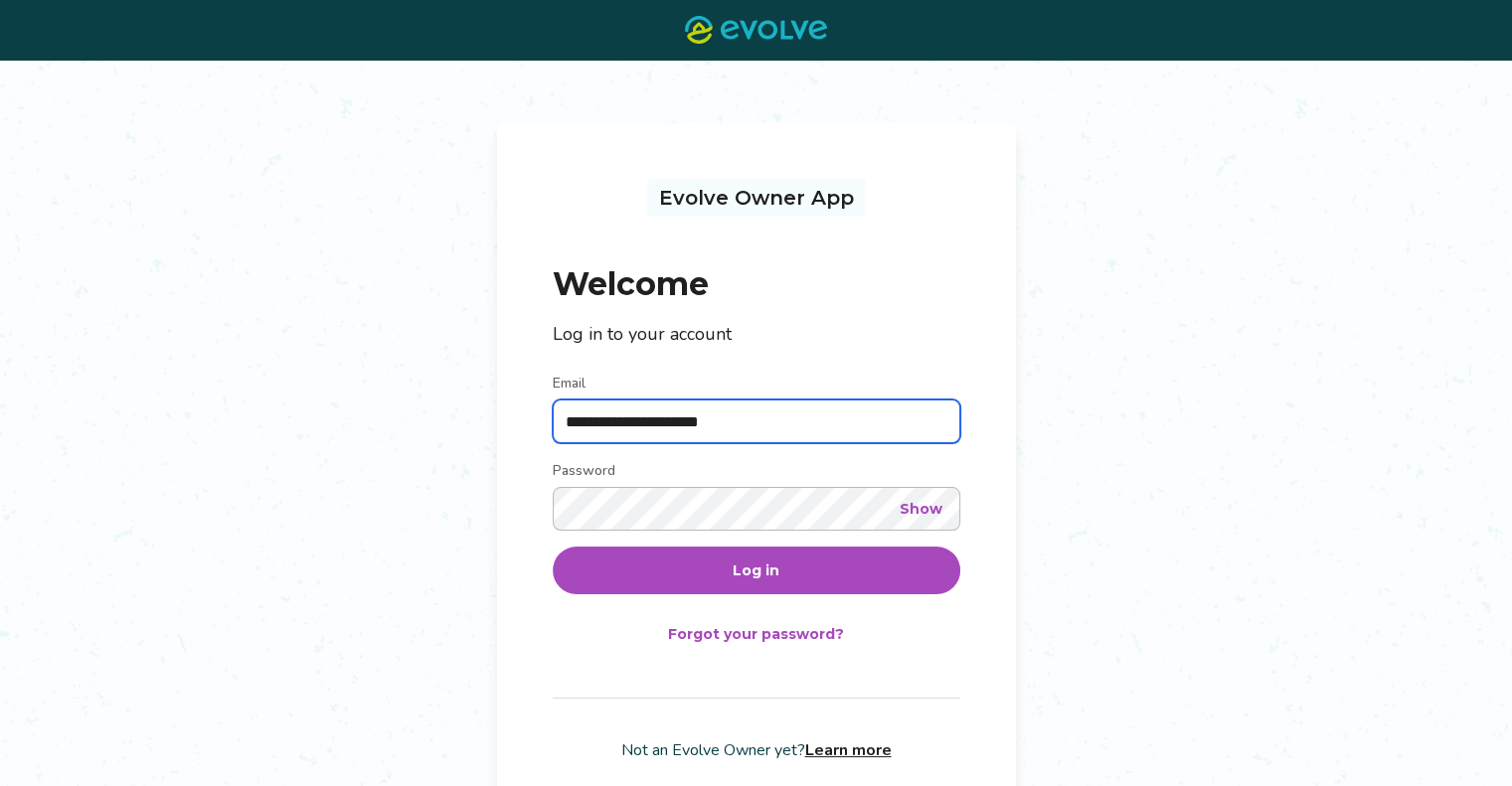 type on "**********" 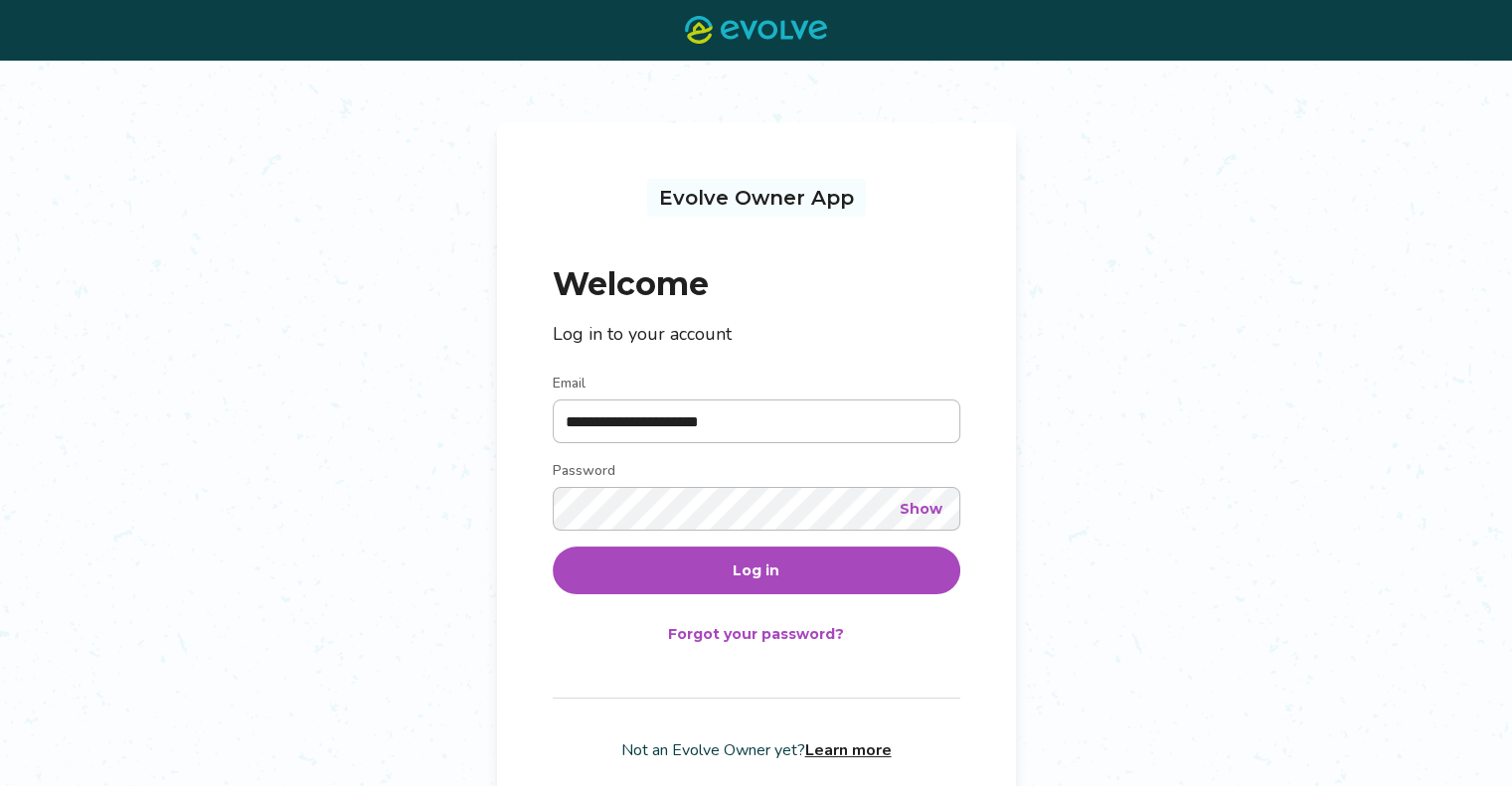 click on "Show" at bounding box center (921, 509) 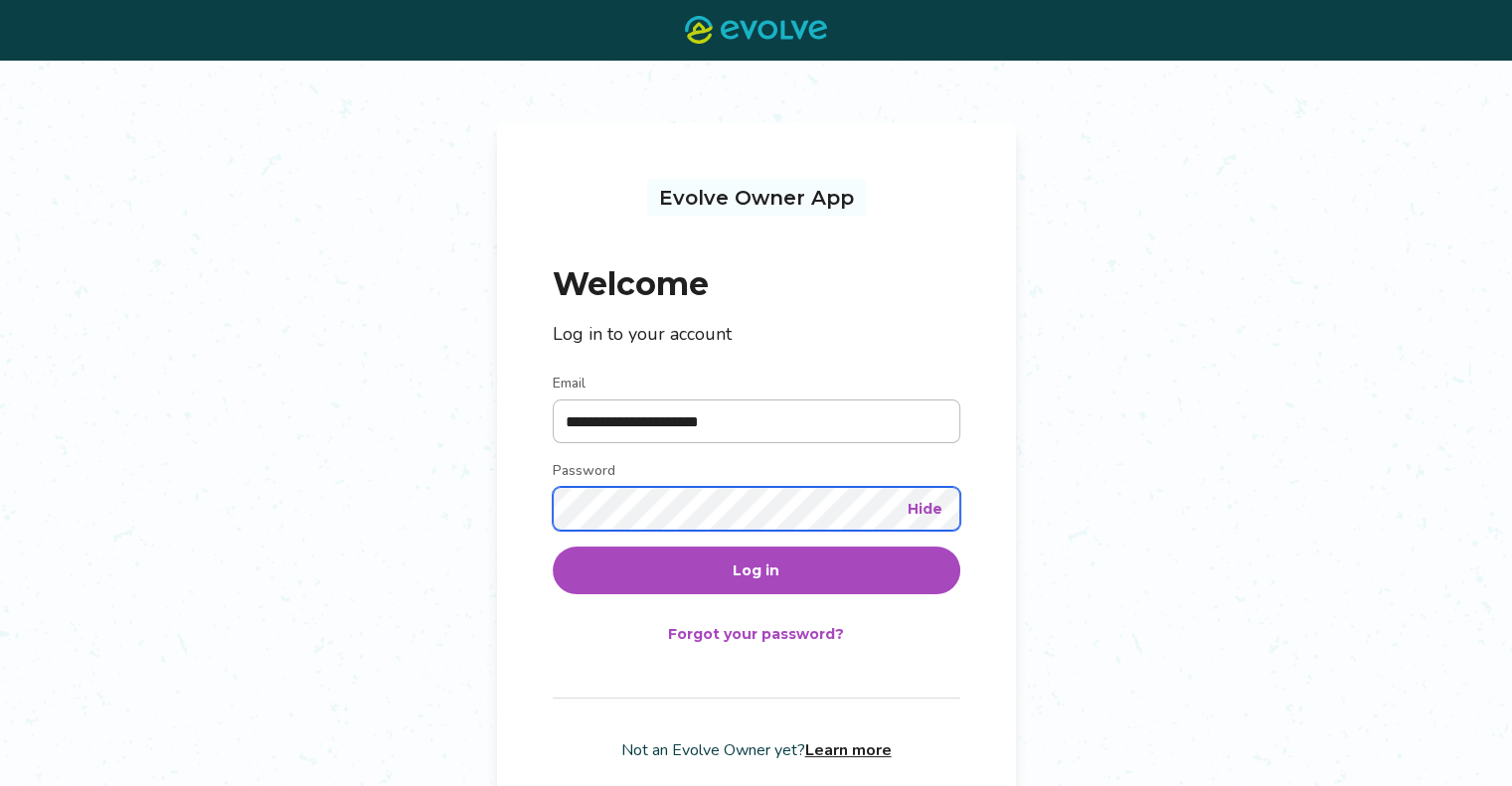 click on "Log in" at bounding box center (756, 570) 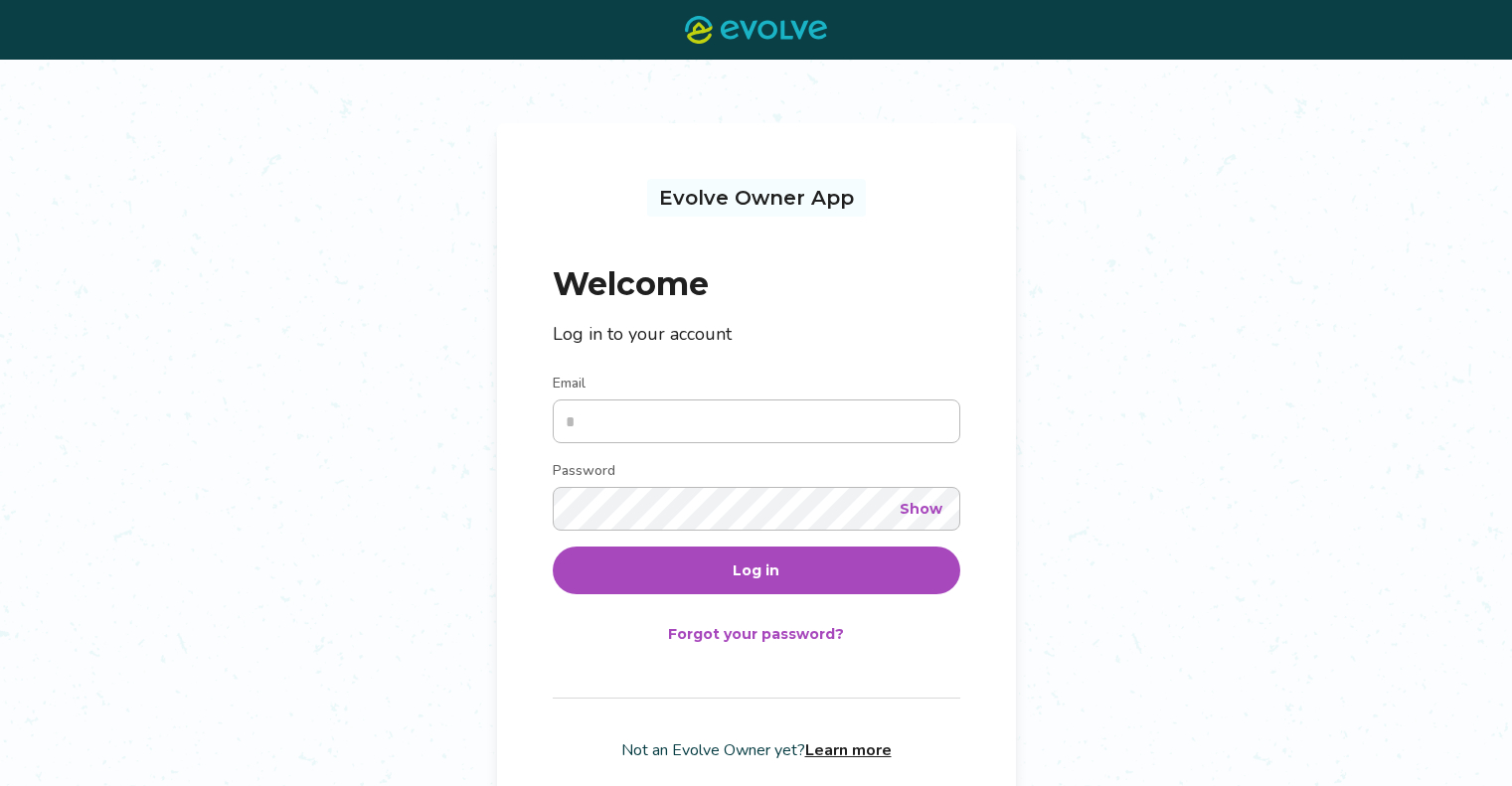 scroll, scrollTop: 0, scrollLeft: 0, axis: both 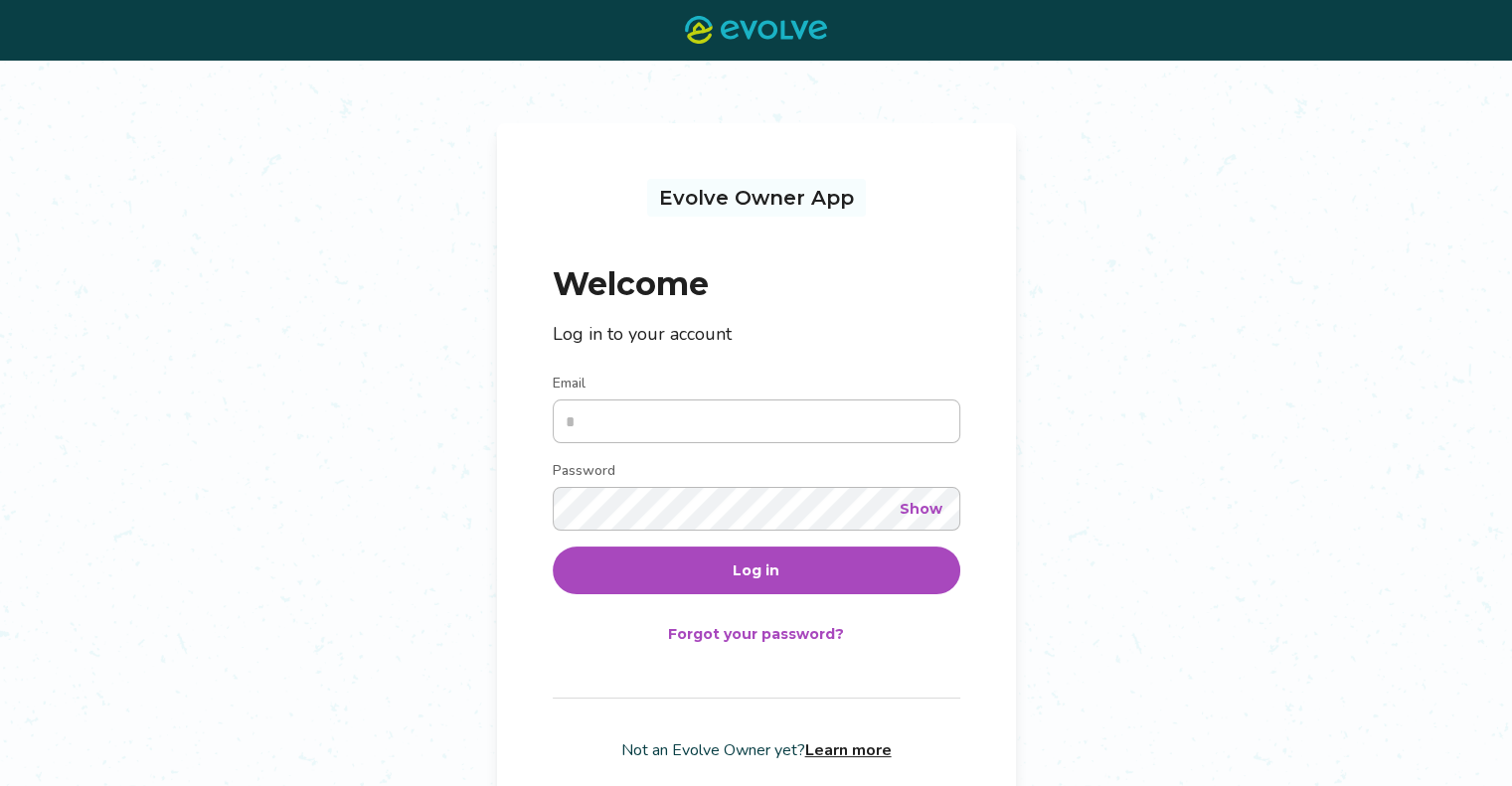 click on "Email" at bounding box center [756, 421] 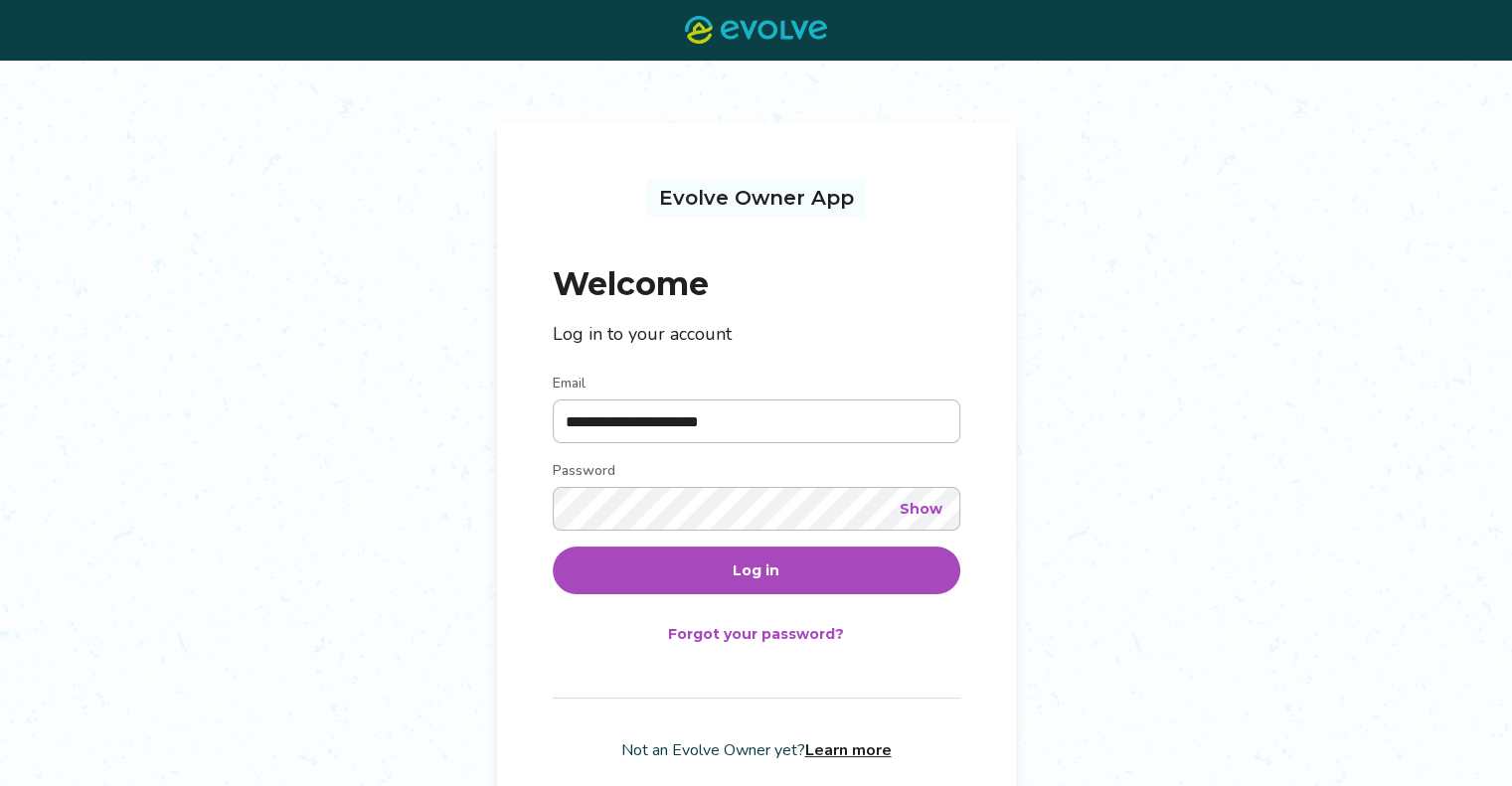 click on "Show" at bounding box center (921, 509) 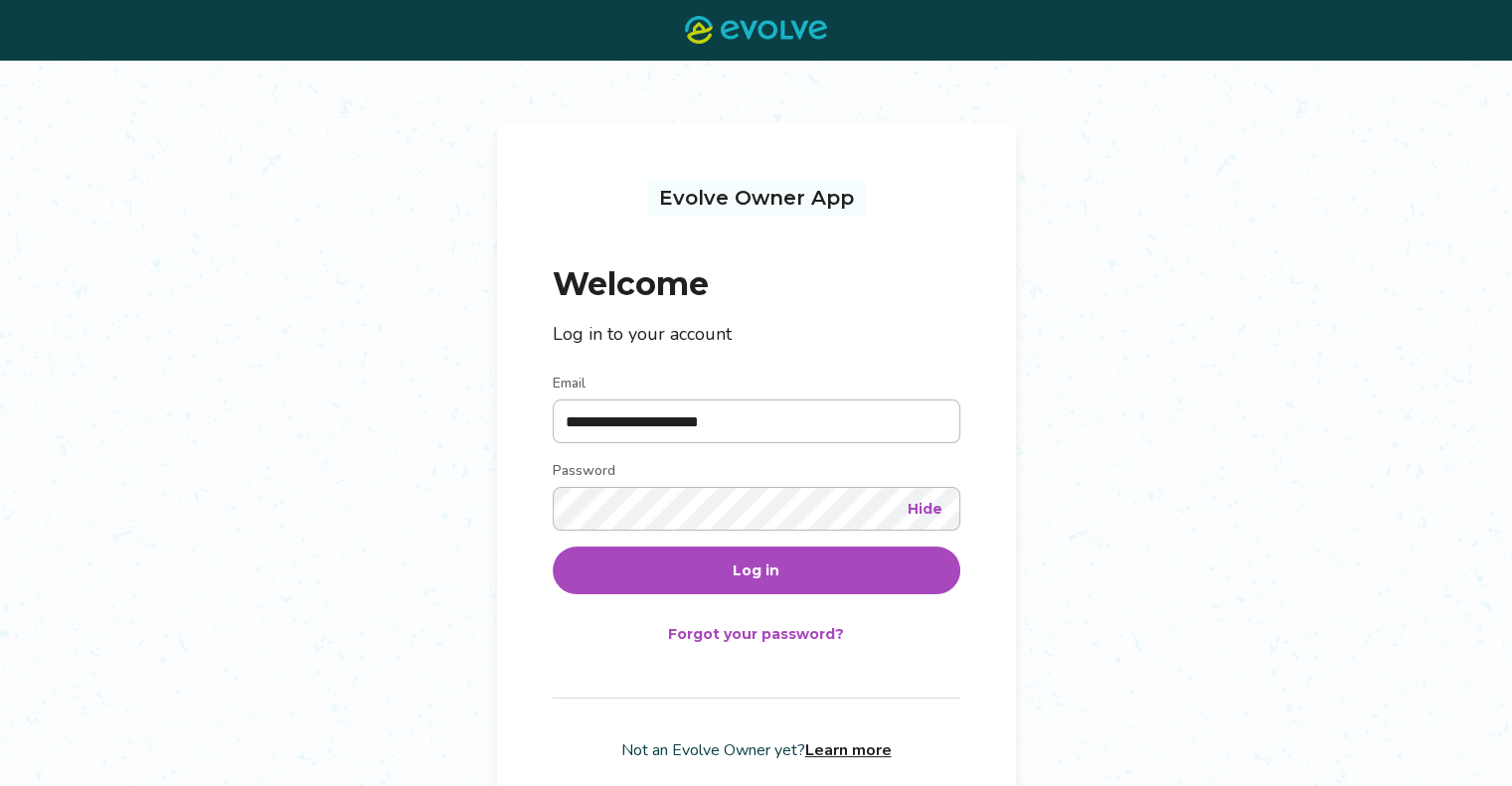 click on "Log in" at bounding box center [756, 570] 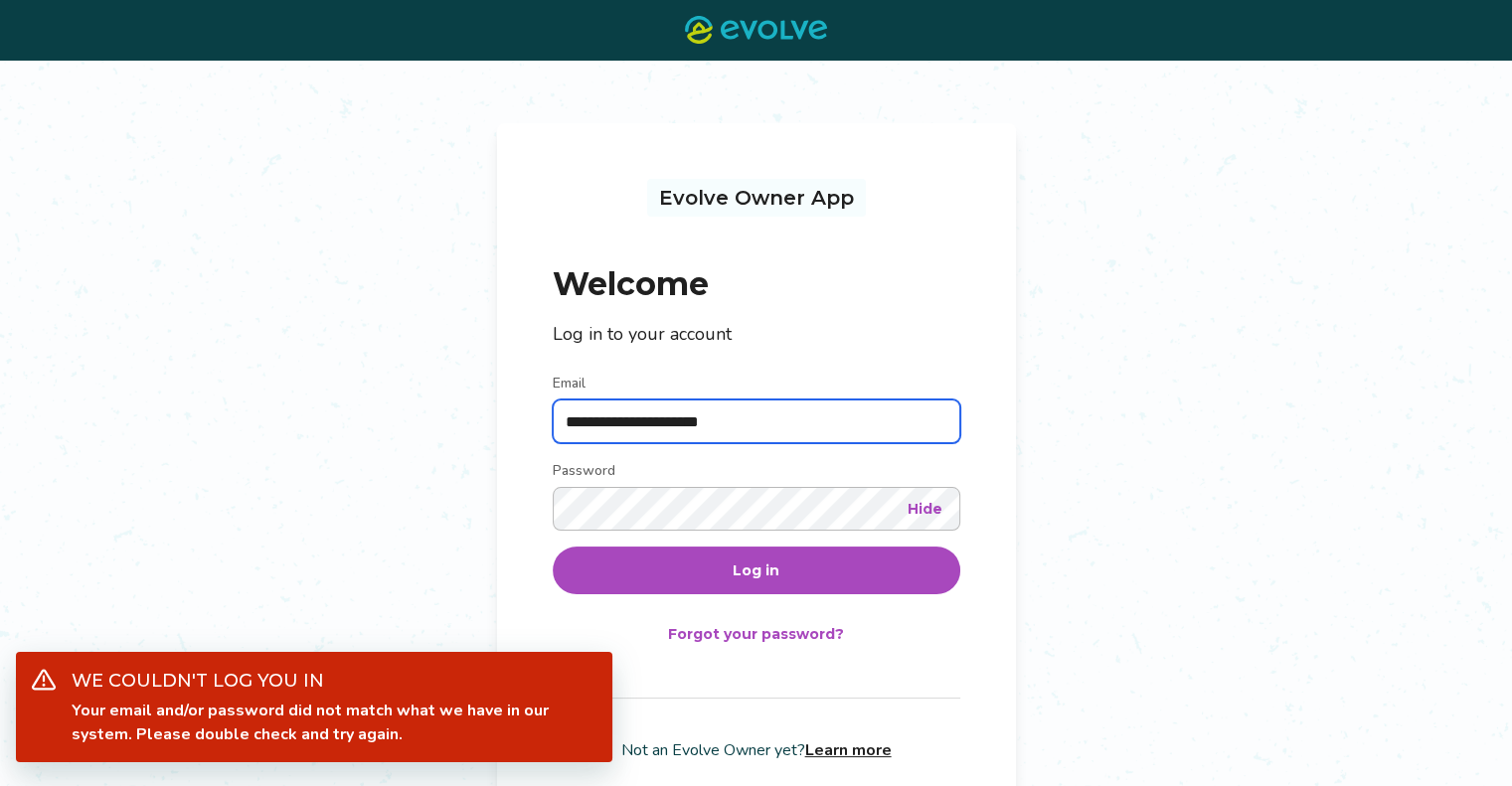 click on "**********" at bounding box center [756, 421] 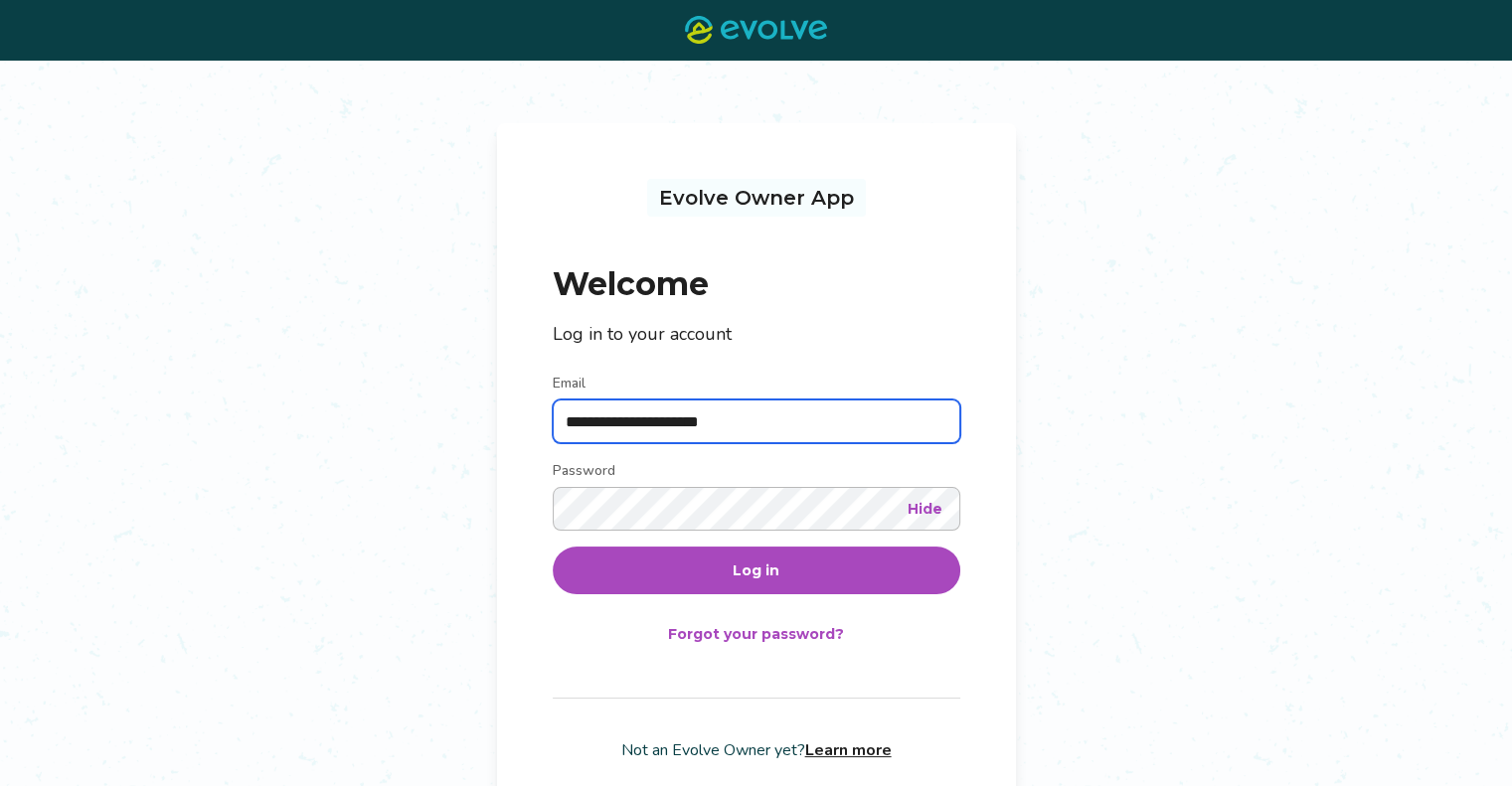 type on "**********" 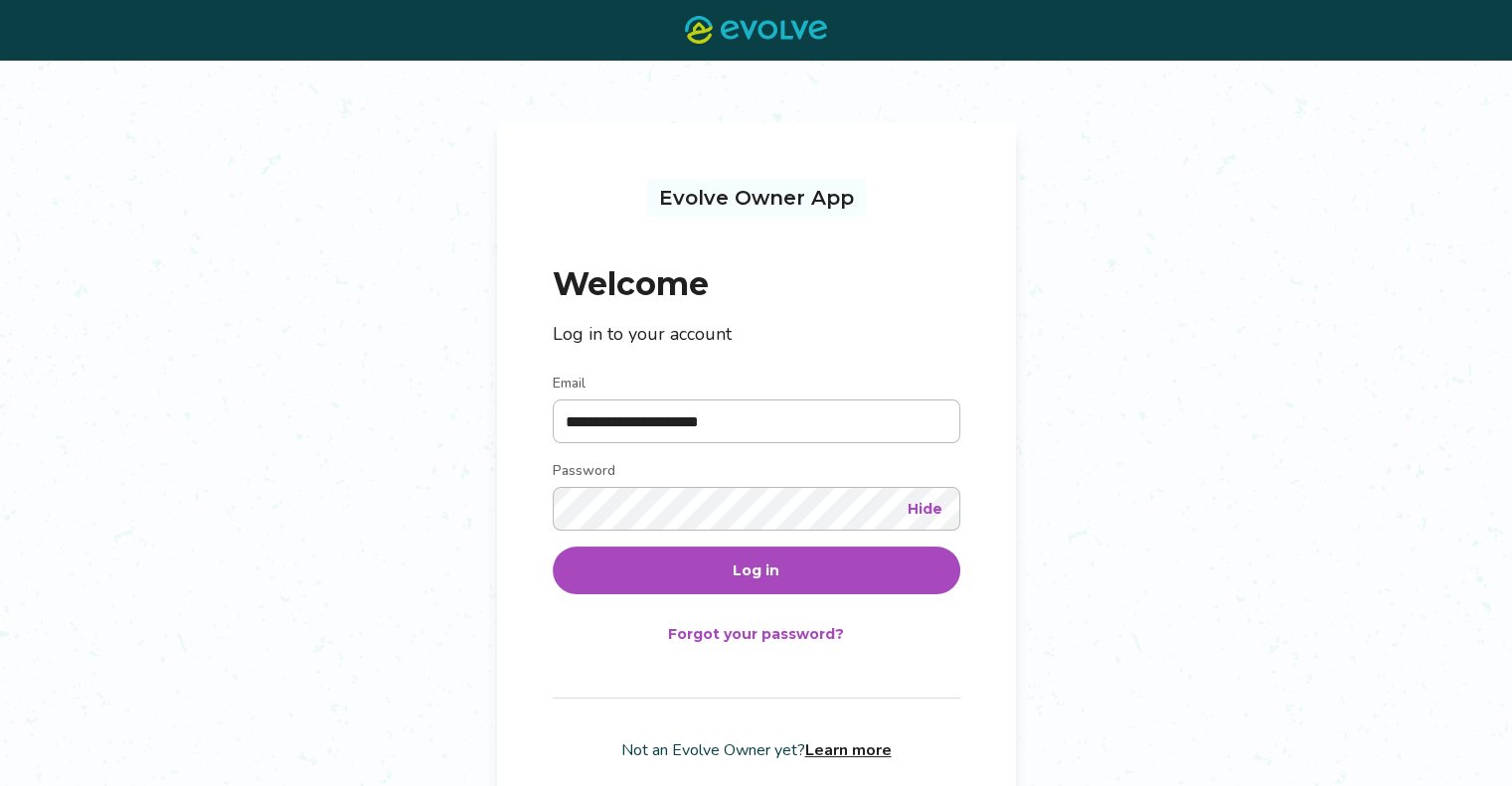 click on "Log in" at bounding box center [756, 570] 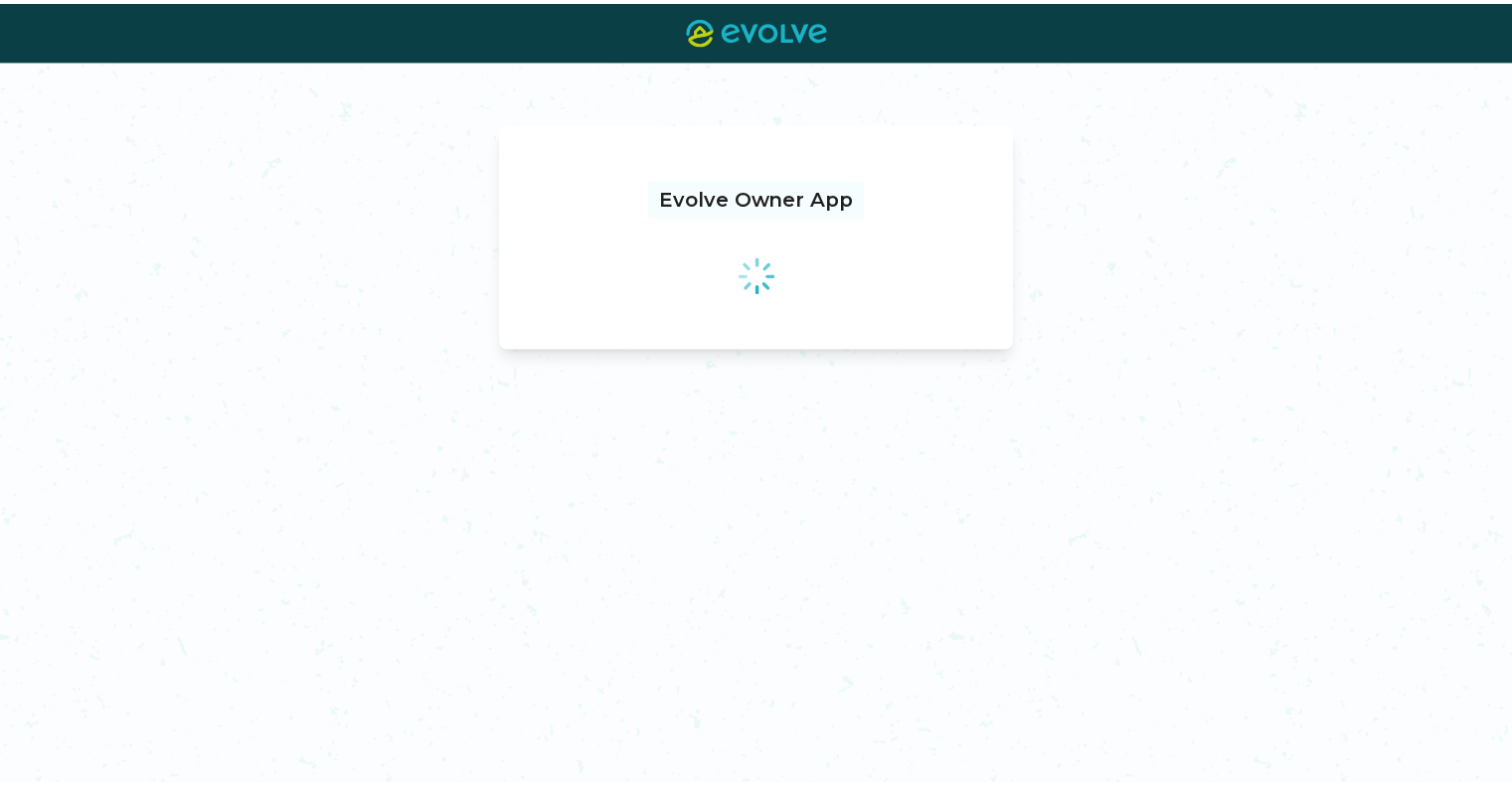 scroll, scrollTop: 0, scrollLeft: 0, axis: both 